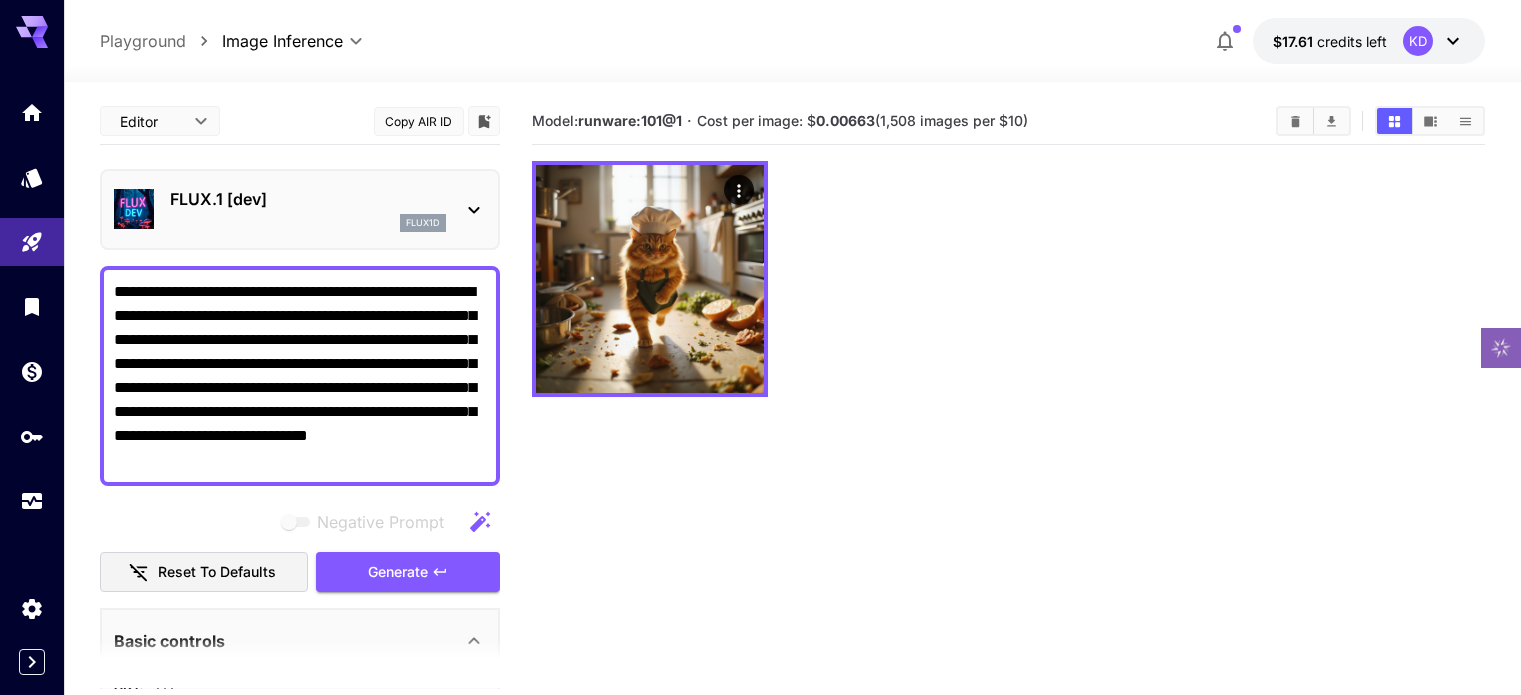 scroll, scrollTop: 0, scrollLeft: 0, axis: both 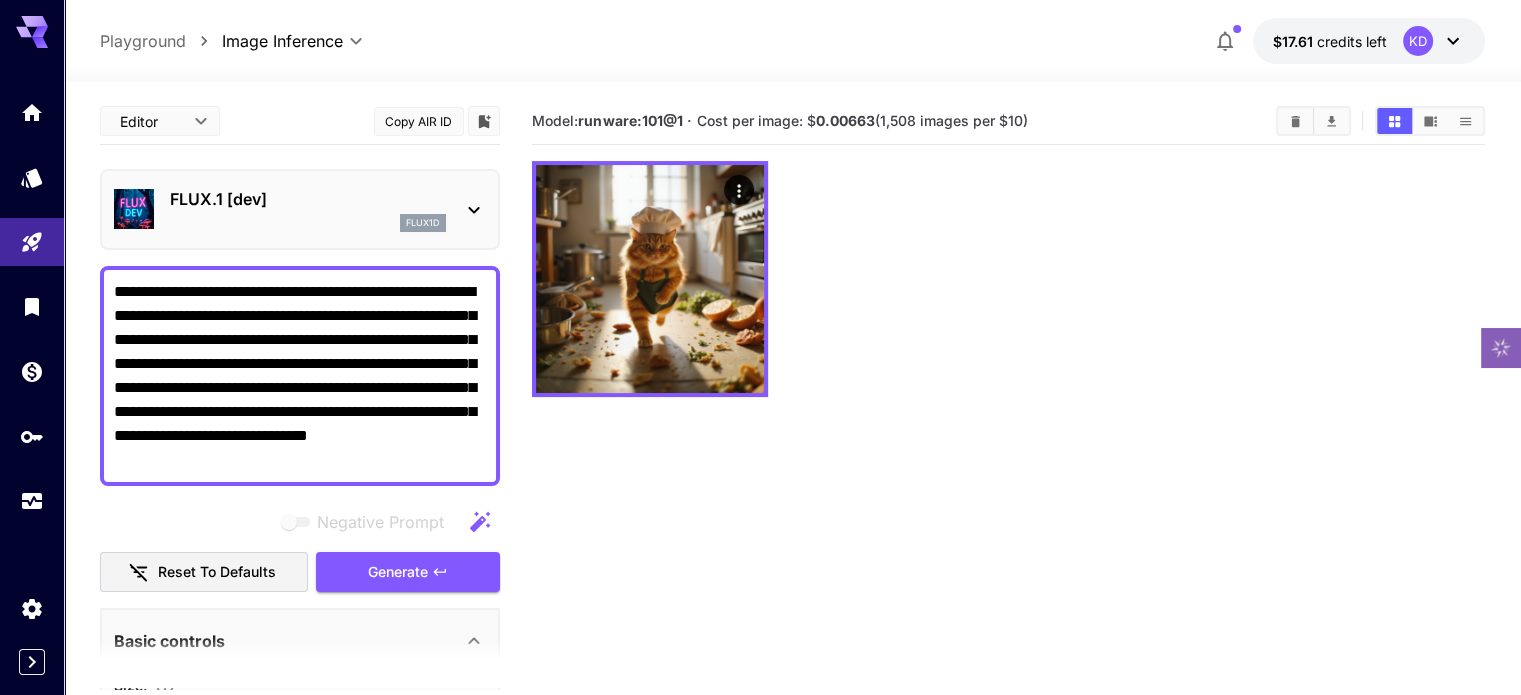 click on "**********" at bounding box center [300, 376] 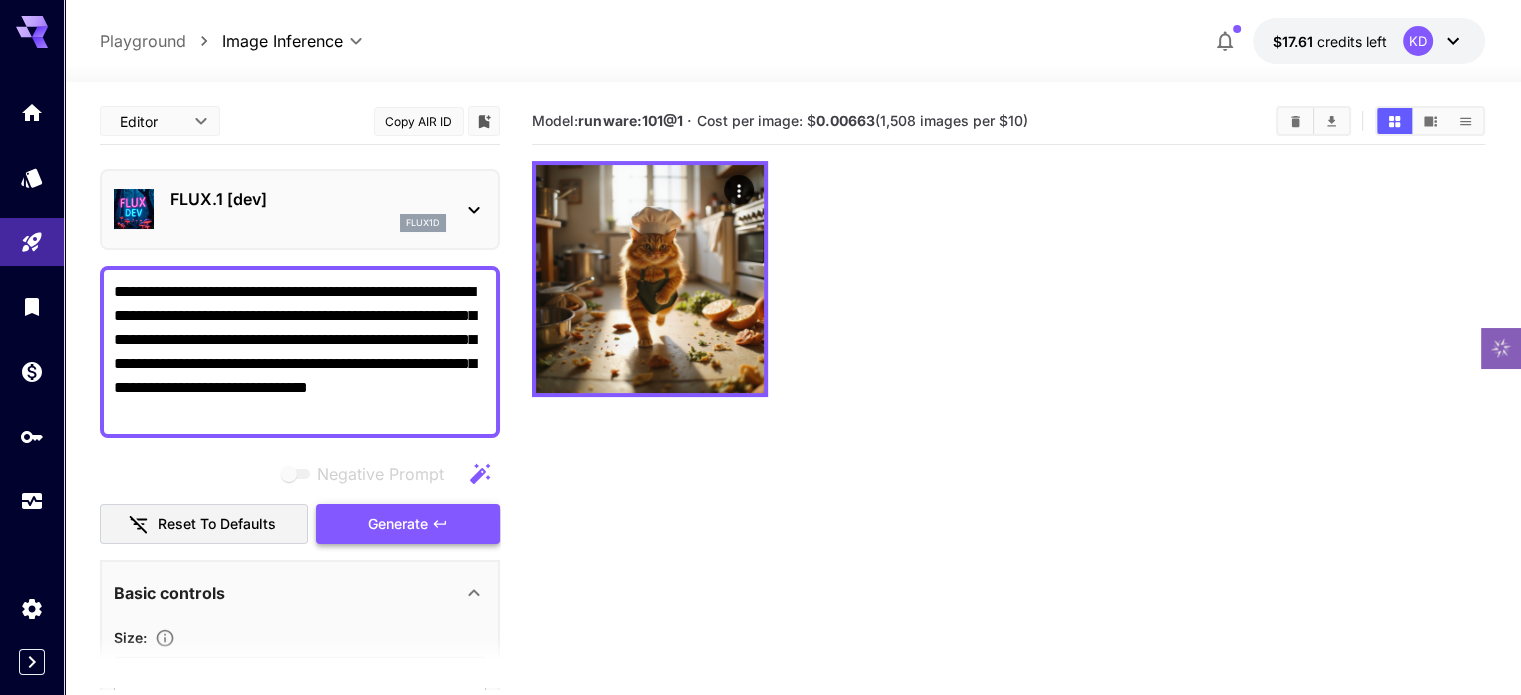 click on "Generate" at bounding box center [398, 524] 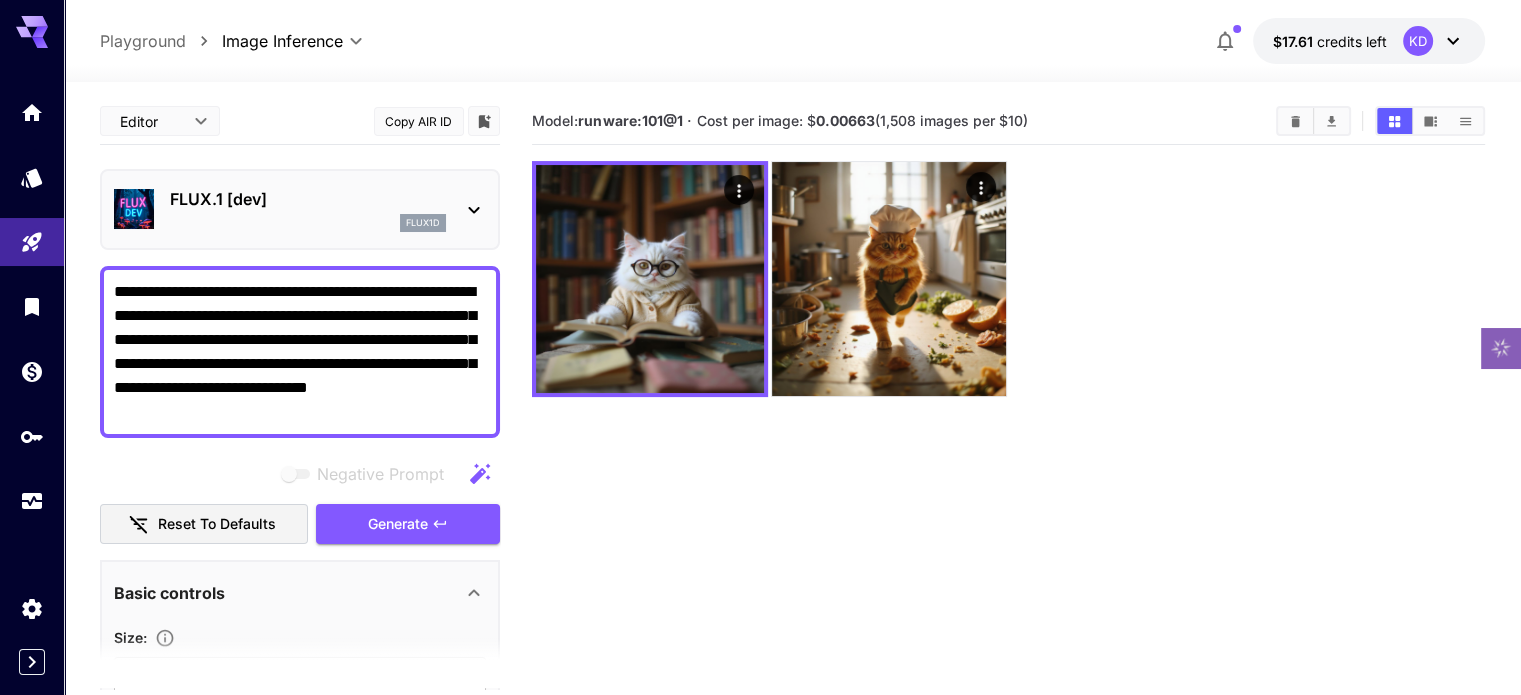 click on "**********" at bounding box center (300, 352) 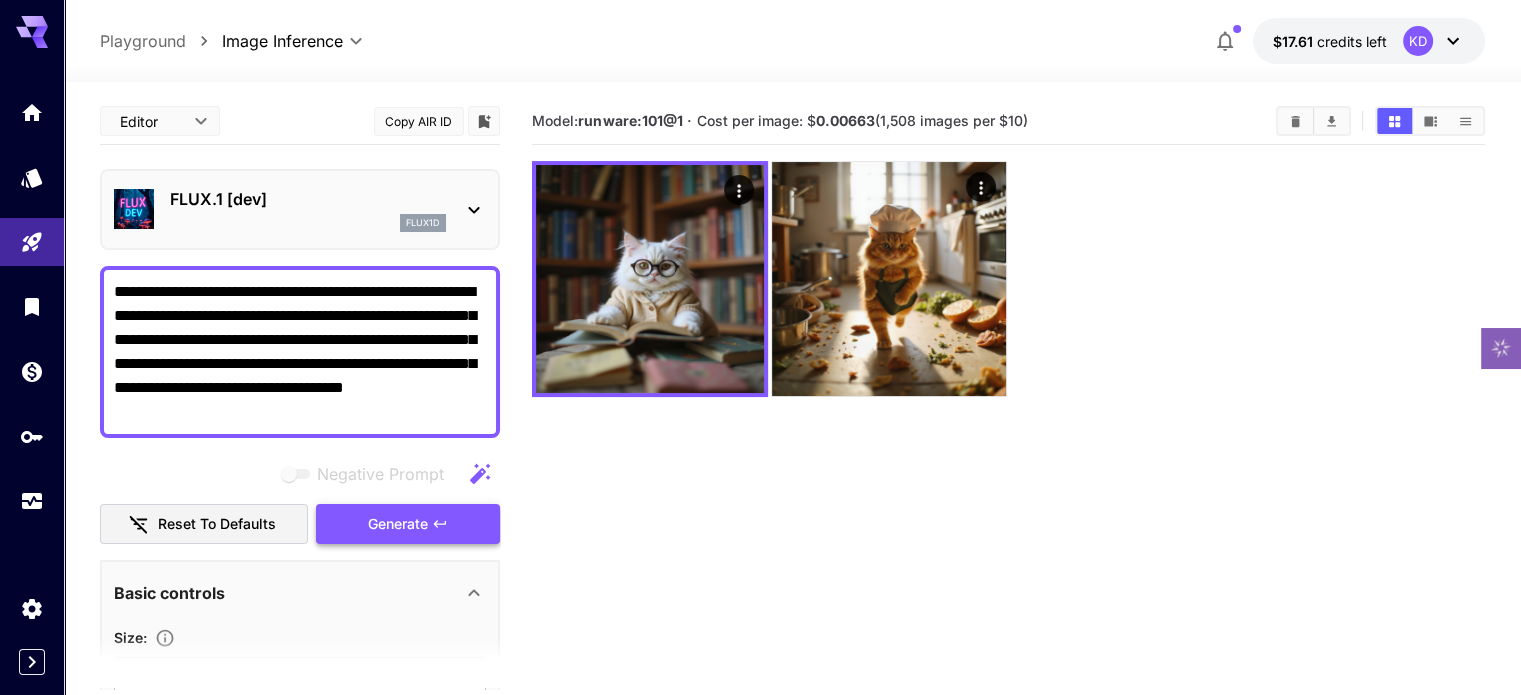 click 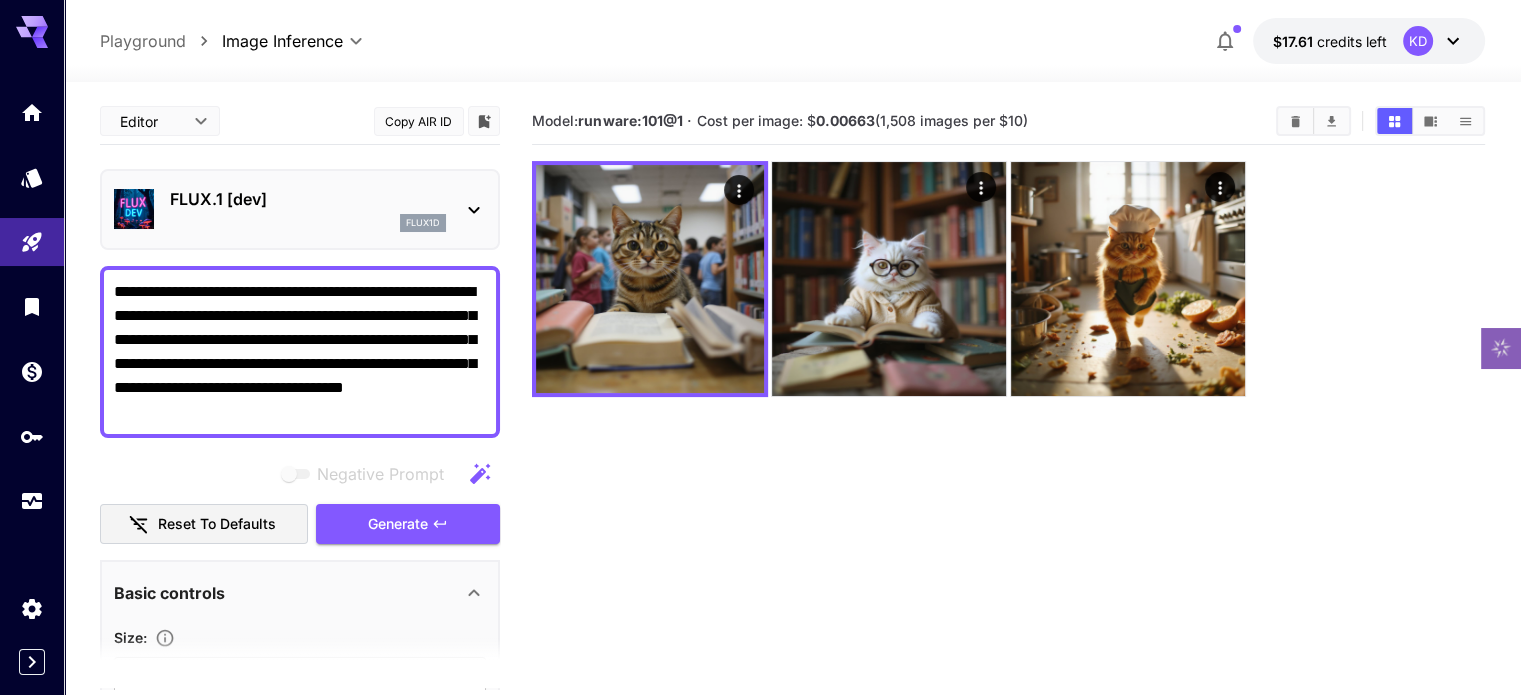 click on "**********" at bounding box center (300, 352) 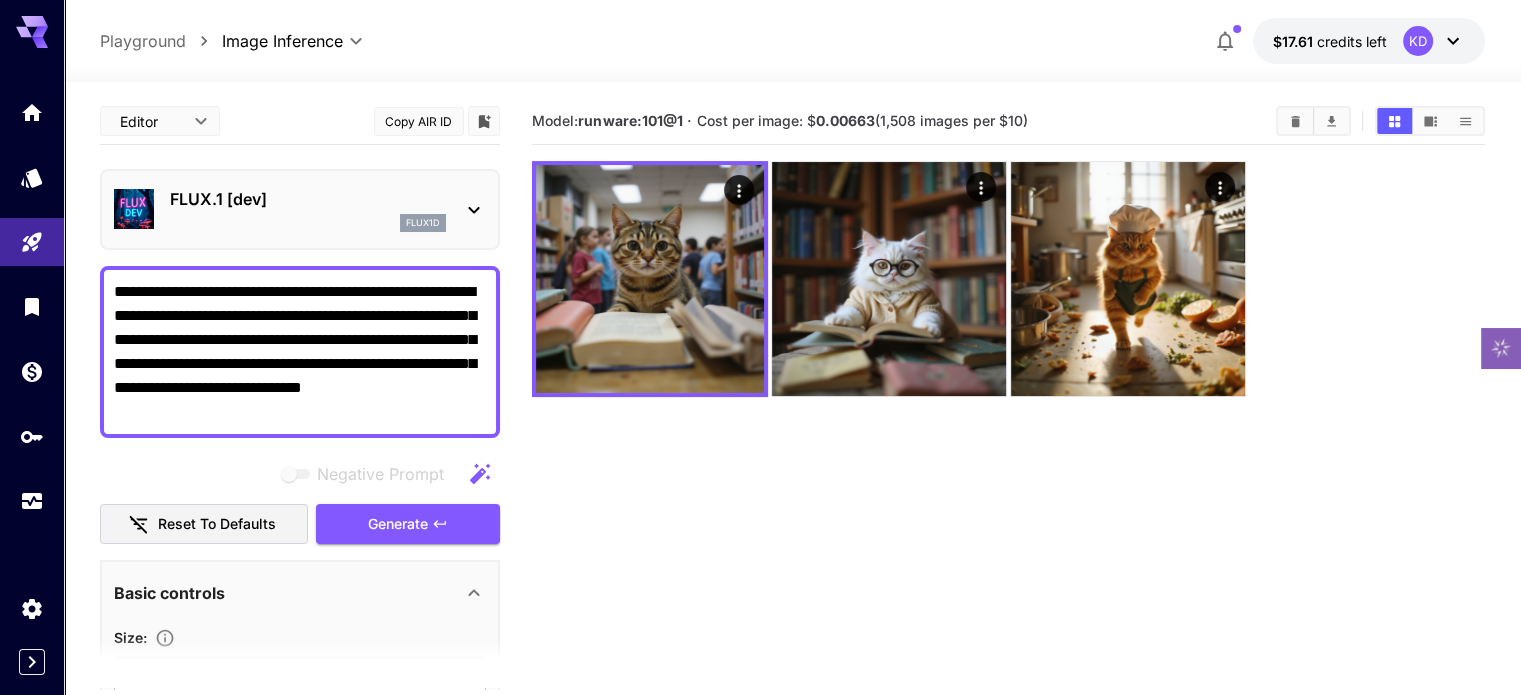 click on "**********" at bounding box center [300, 352] 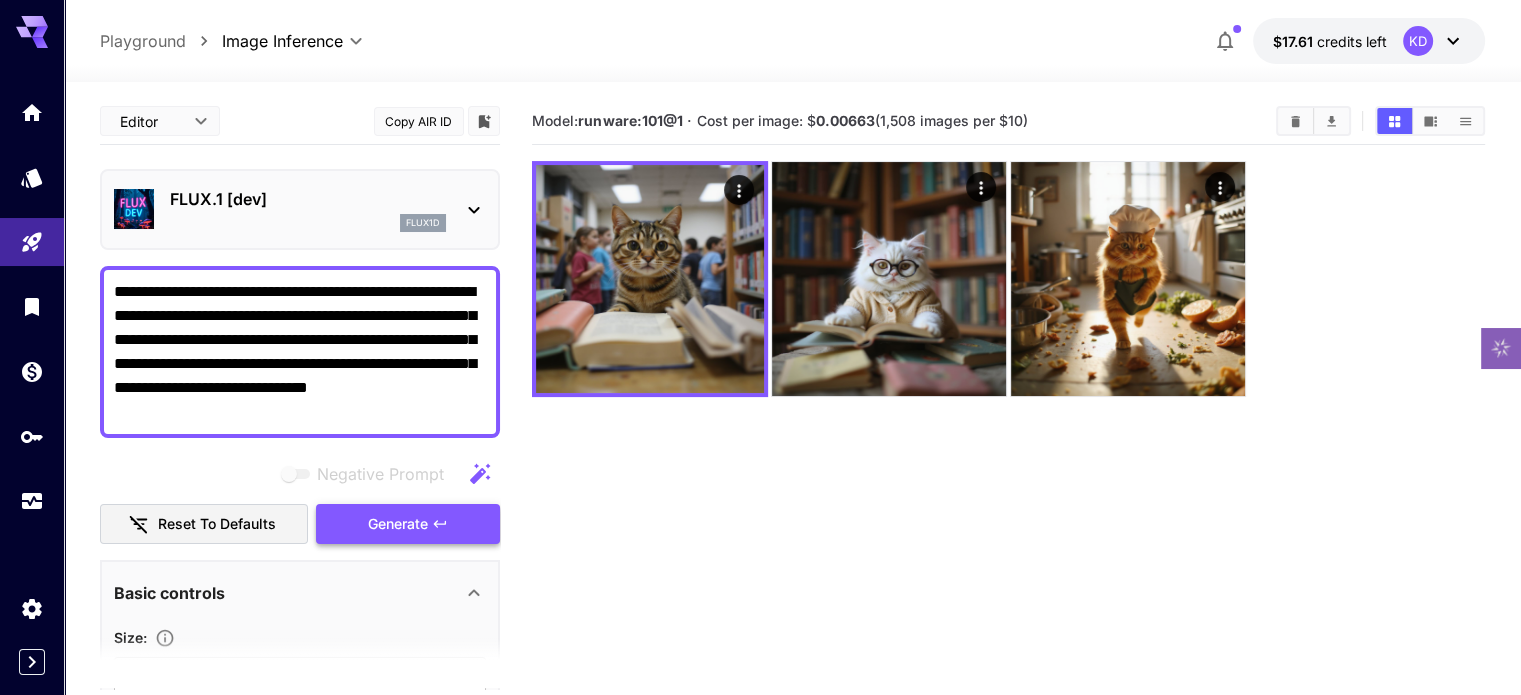 click on "Generate" at bounding box center (398, 524) 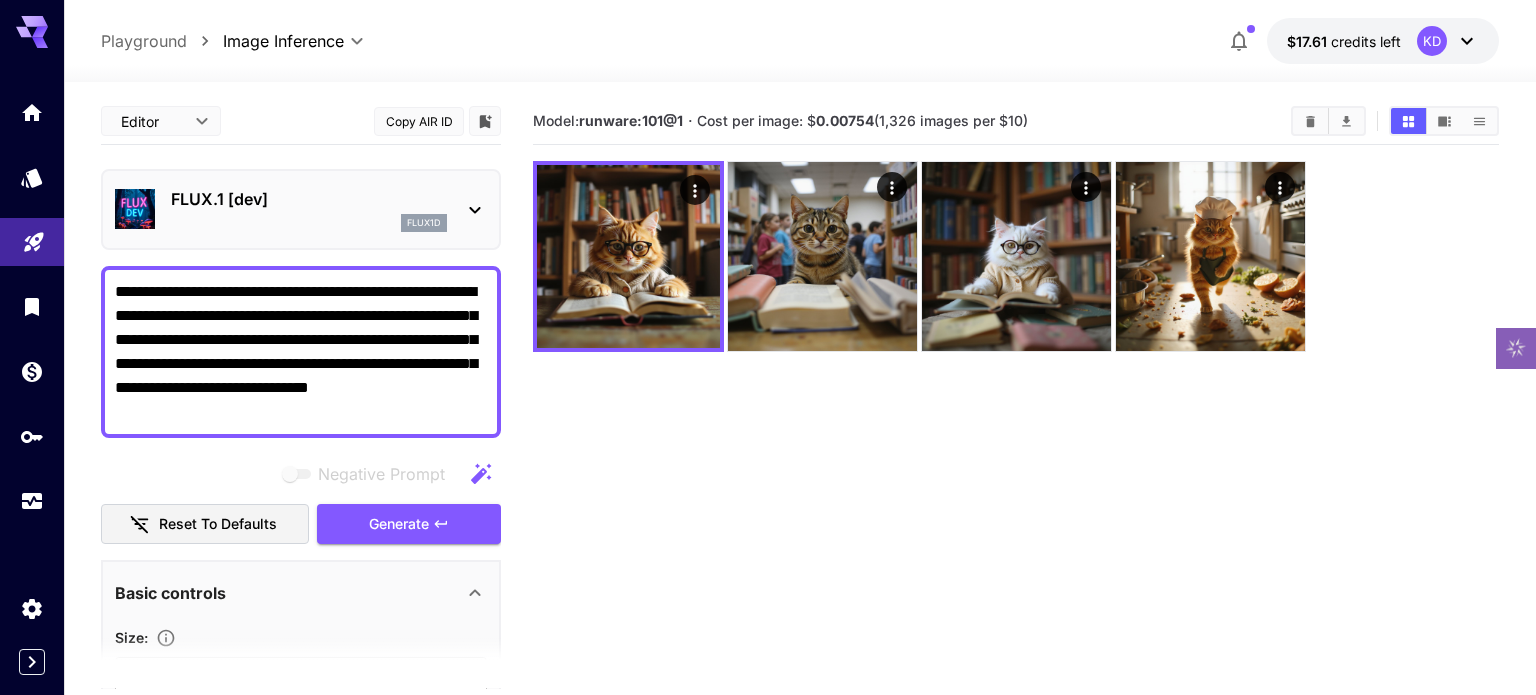 drag, startPoint x: 313, startPoint y: 411, endPoint x: 18, endPoint y: 228, distance: 347.15128 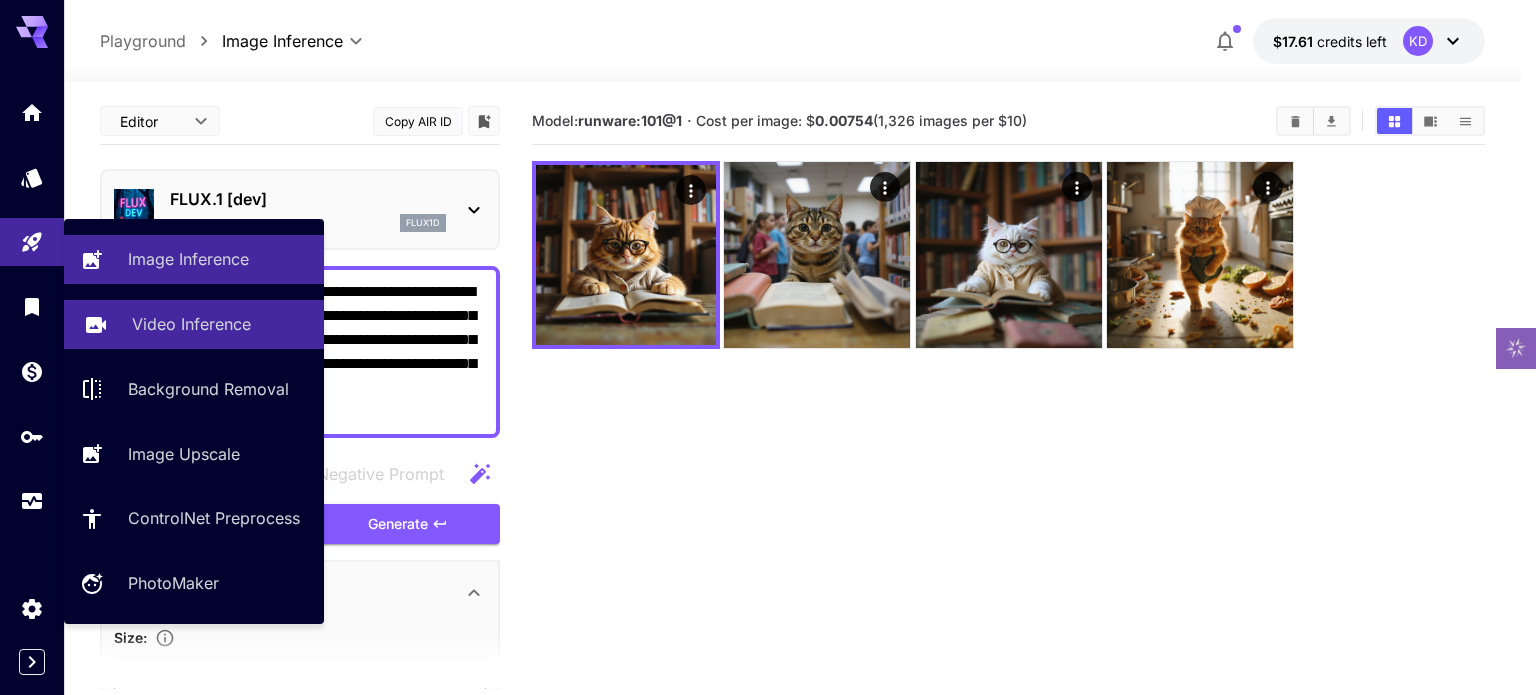 paste on "******" 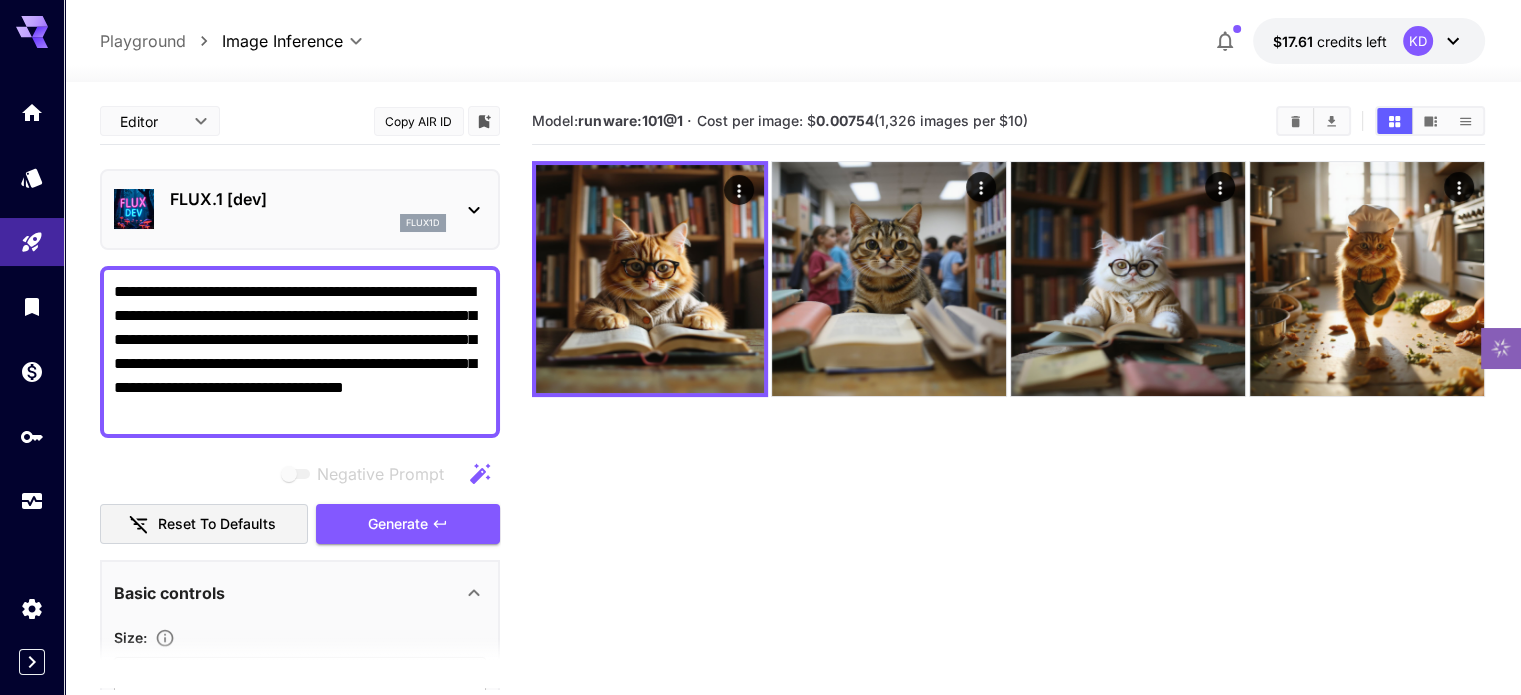 click on "**********" at bounding box center [300, 352] 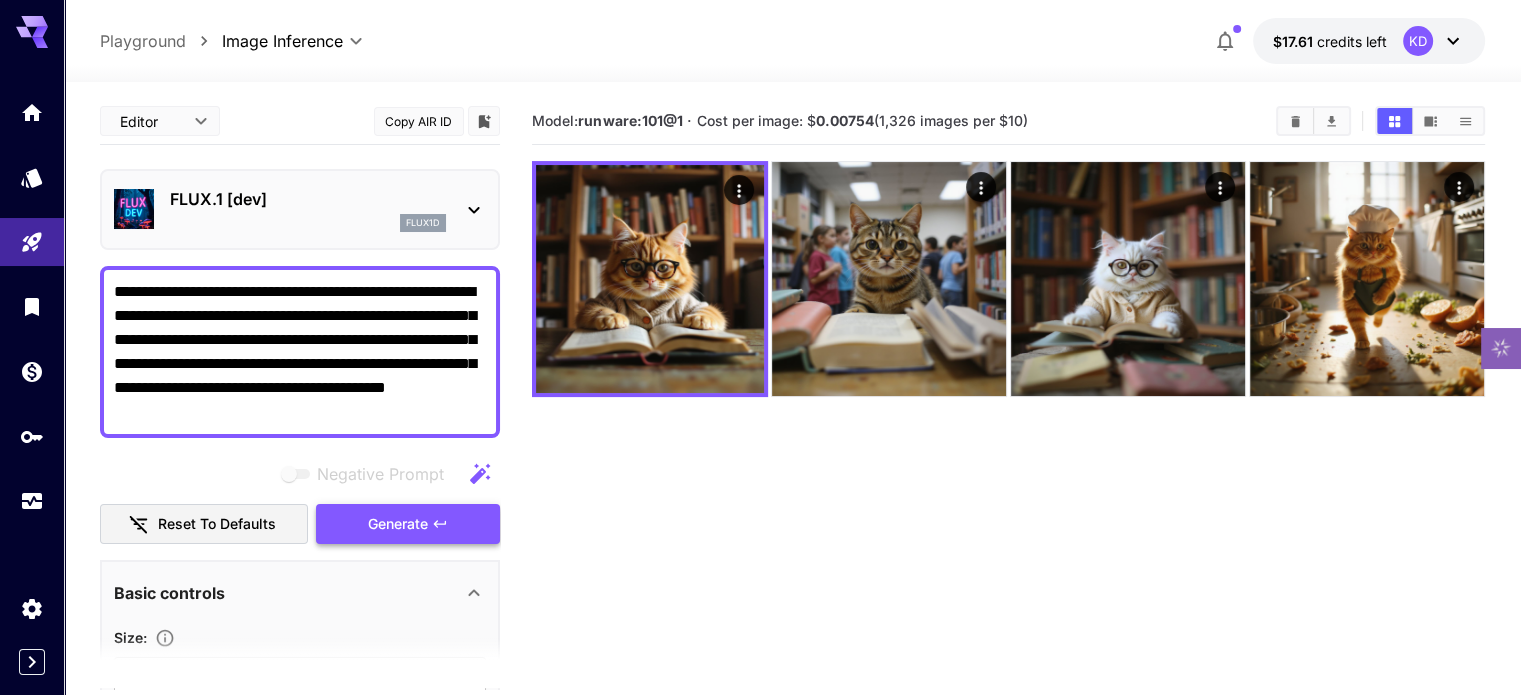 click on "Generate" at bounding box center (398, 524) 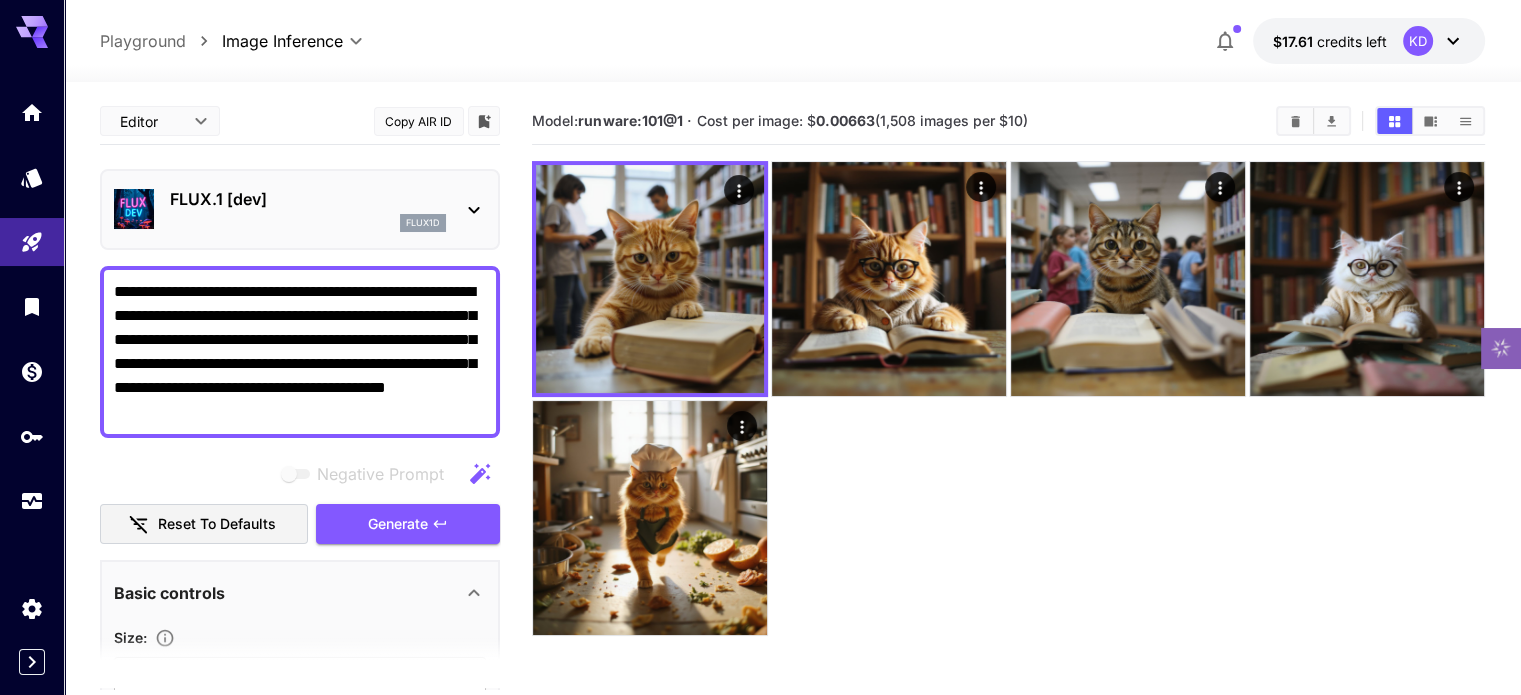drag, startPoint x: 291, startPoint y: 374, endPoint x: 66, endPoint y: 251, distance: 256.4254 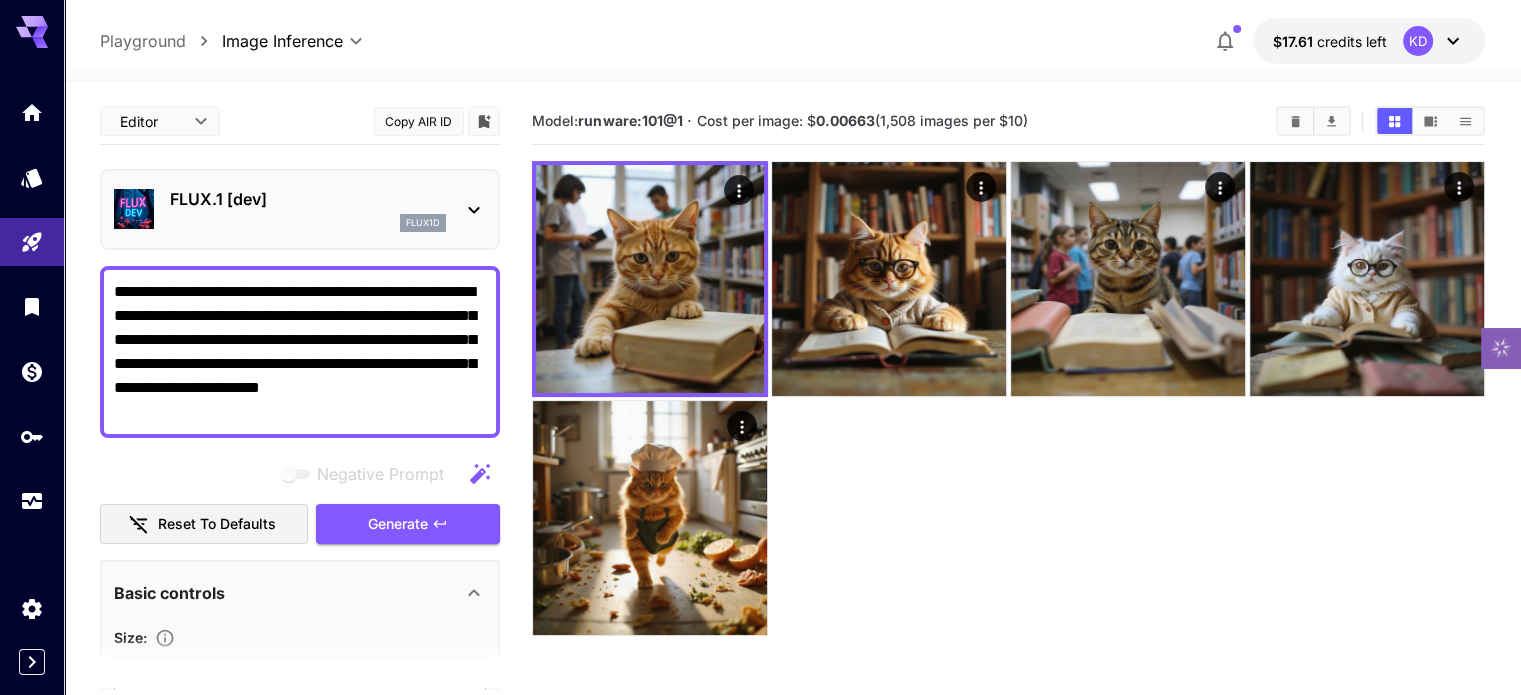 click on "**********" at bounding box center [300, 352] 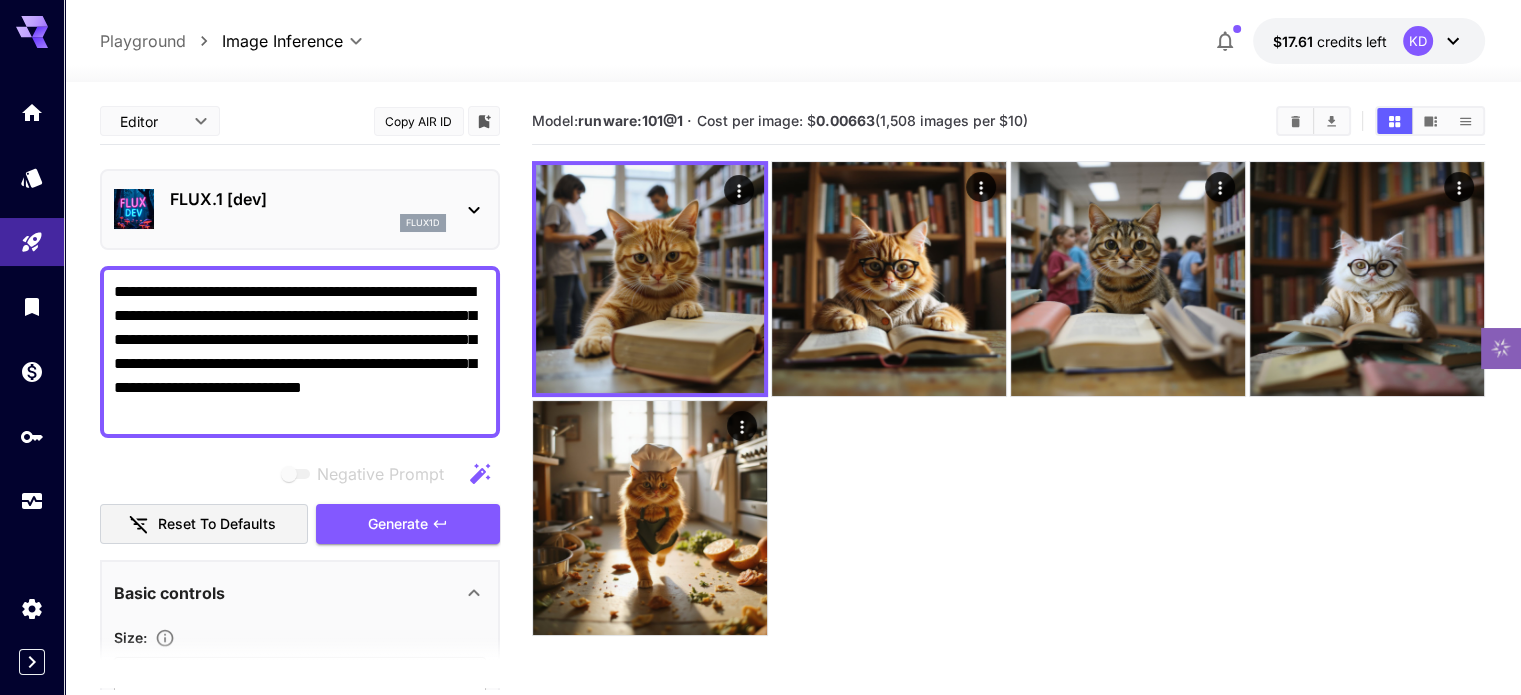 click on "**********" at bounding box center (300, 352) 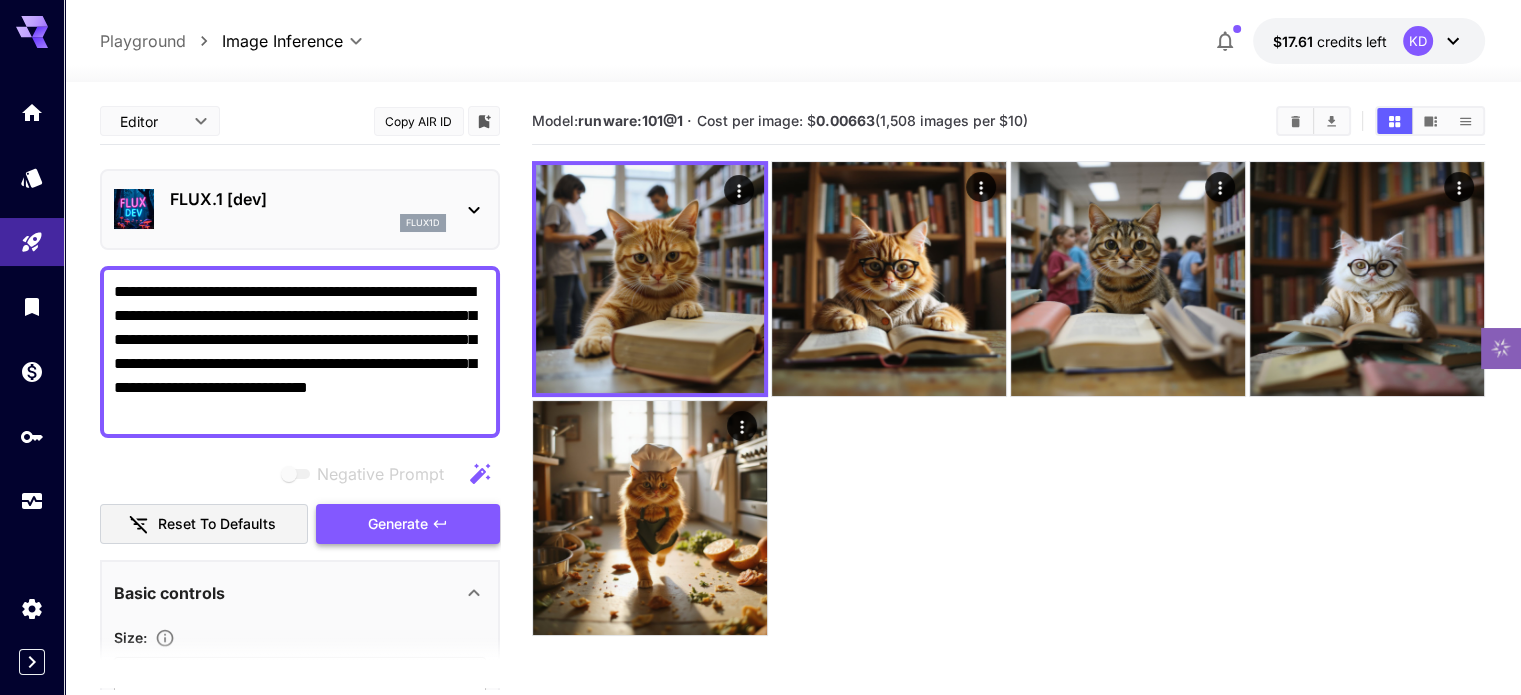 click on "Generate" at bounding box center [398, 524] 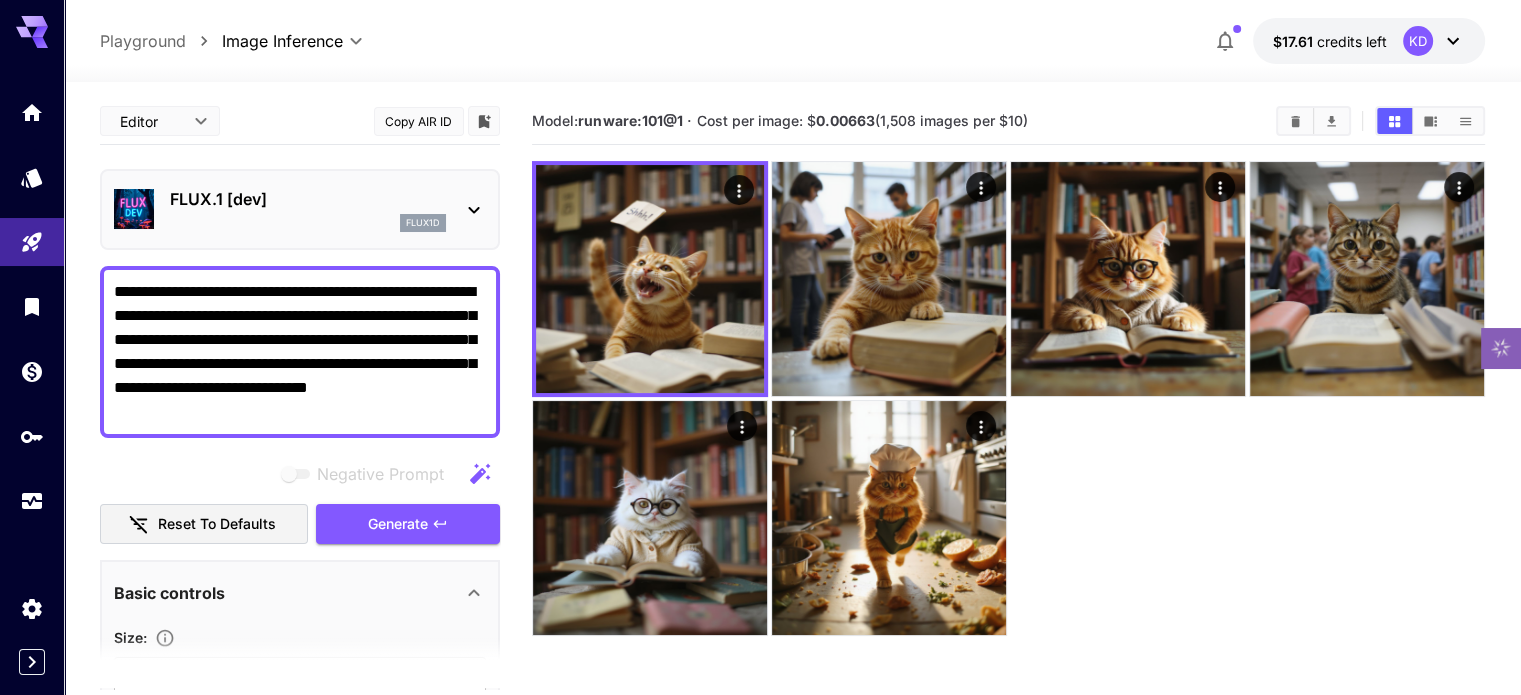 click on "**********" at bounding box center (300, 352) 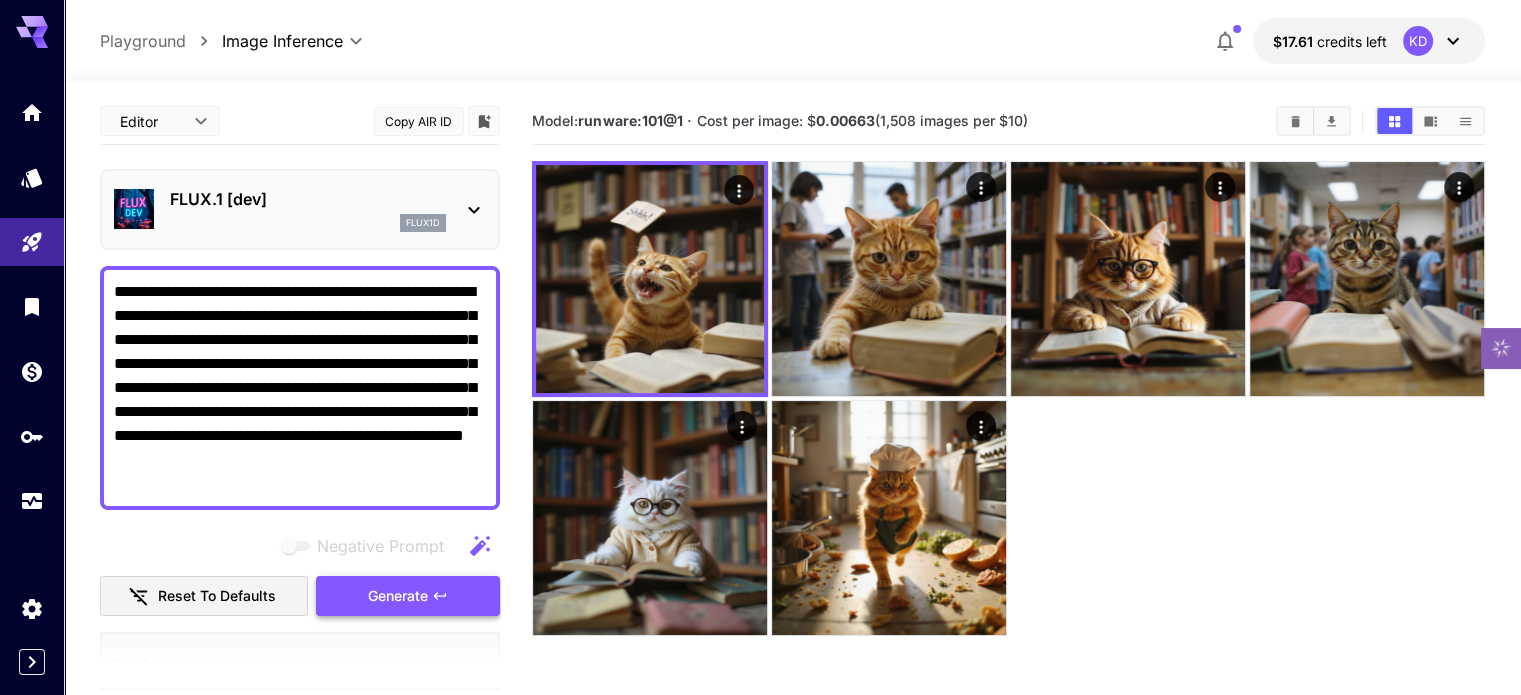 click on "Generate" at bounding box center [408, 596] 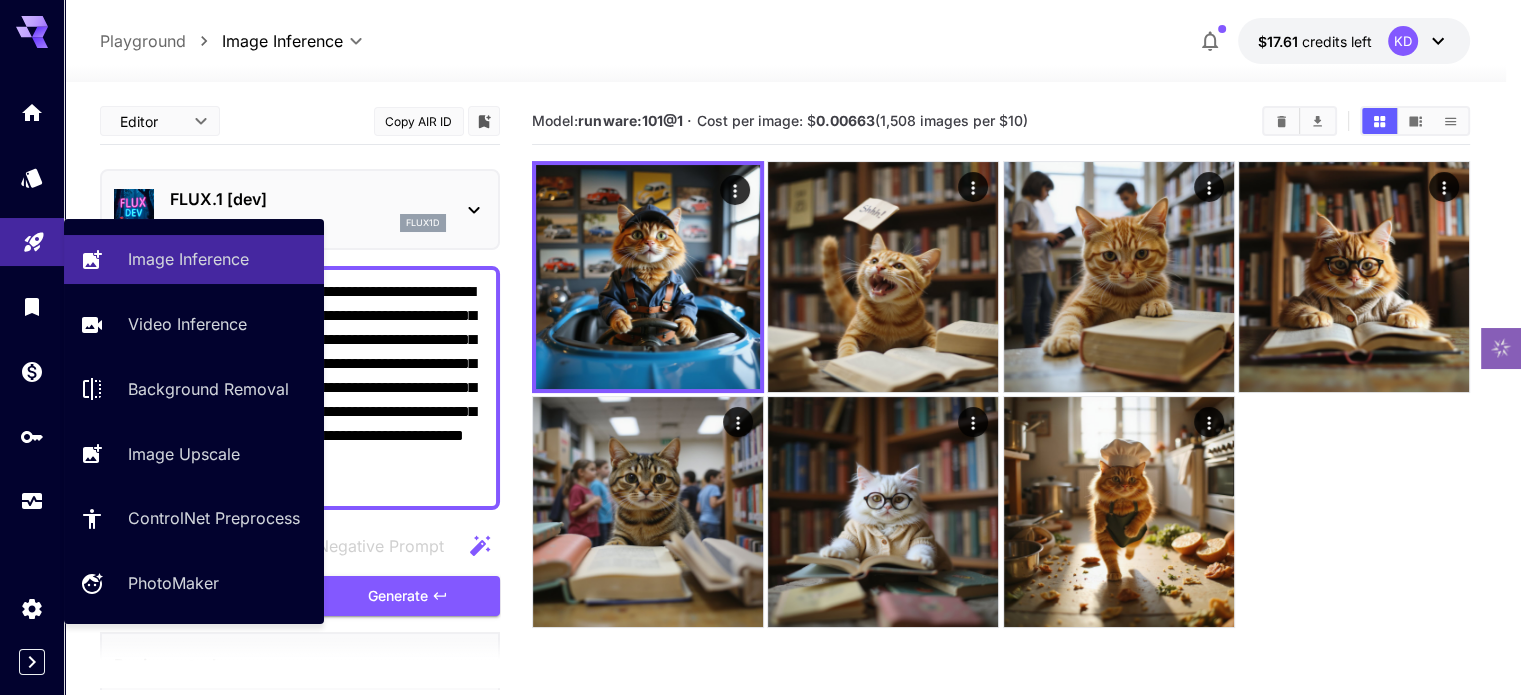 drag, startPoint x: 244, startPoint y: 483, endPoint x: 52, endPoint y: 238, distance: 311.27 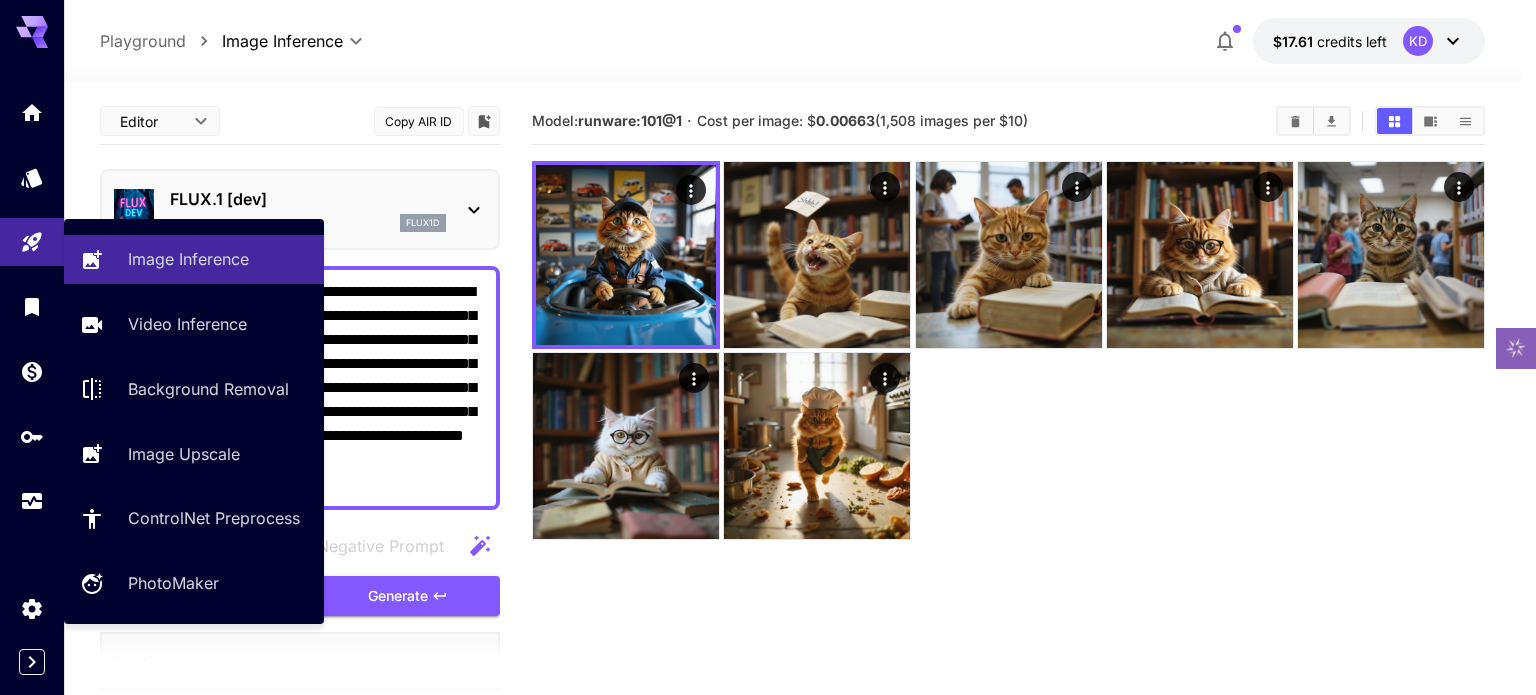 paste on "**********" 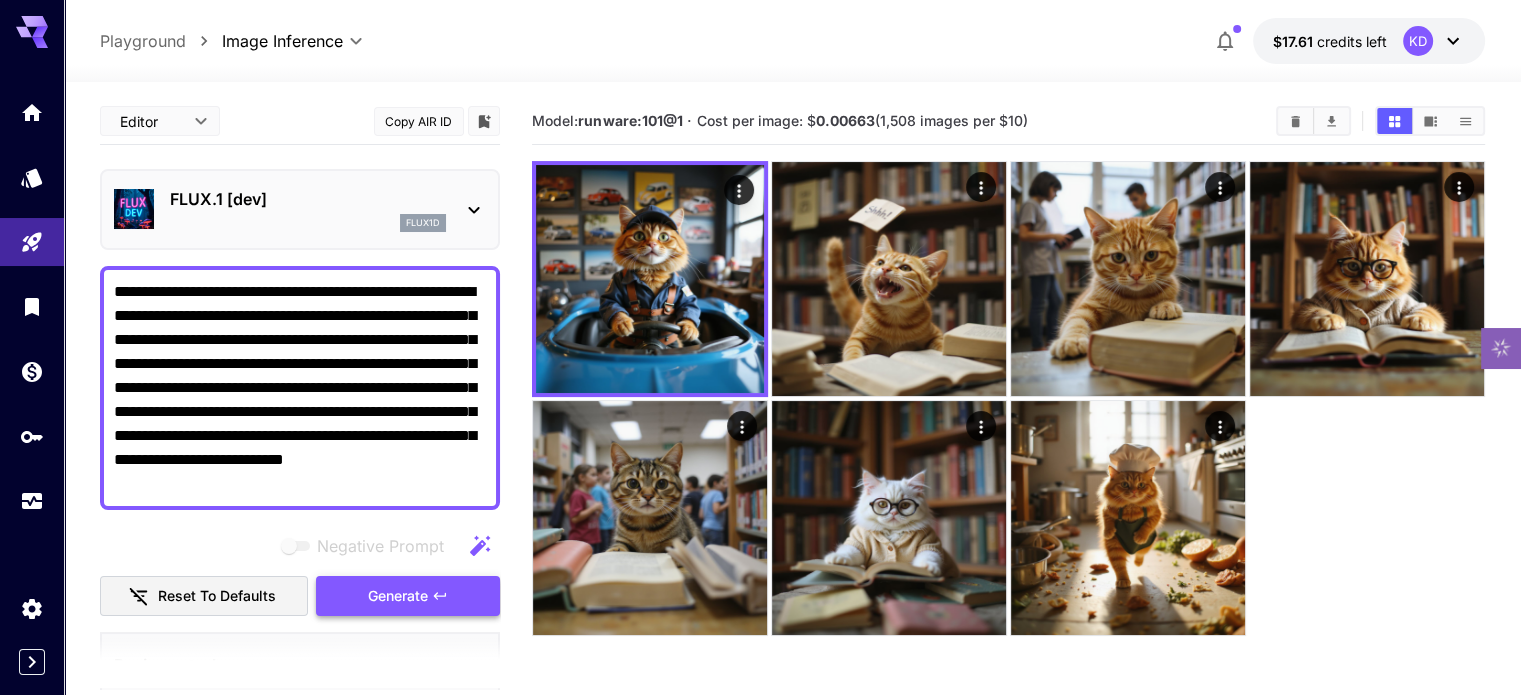 click on "Generate" at bounding box center (398, 596) 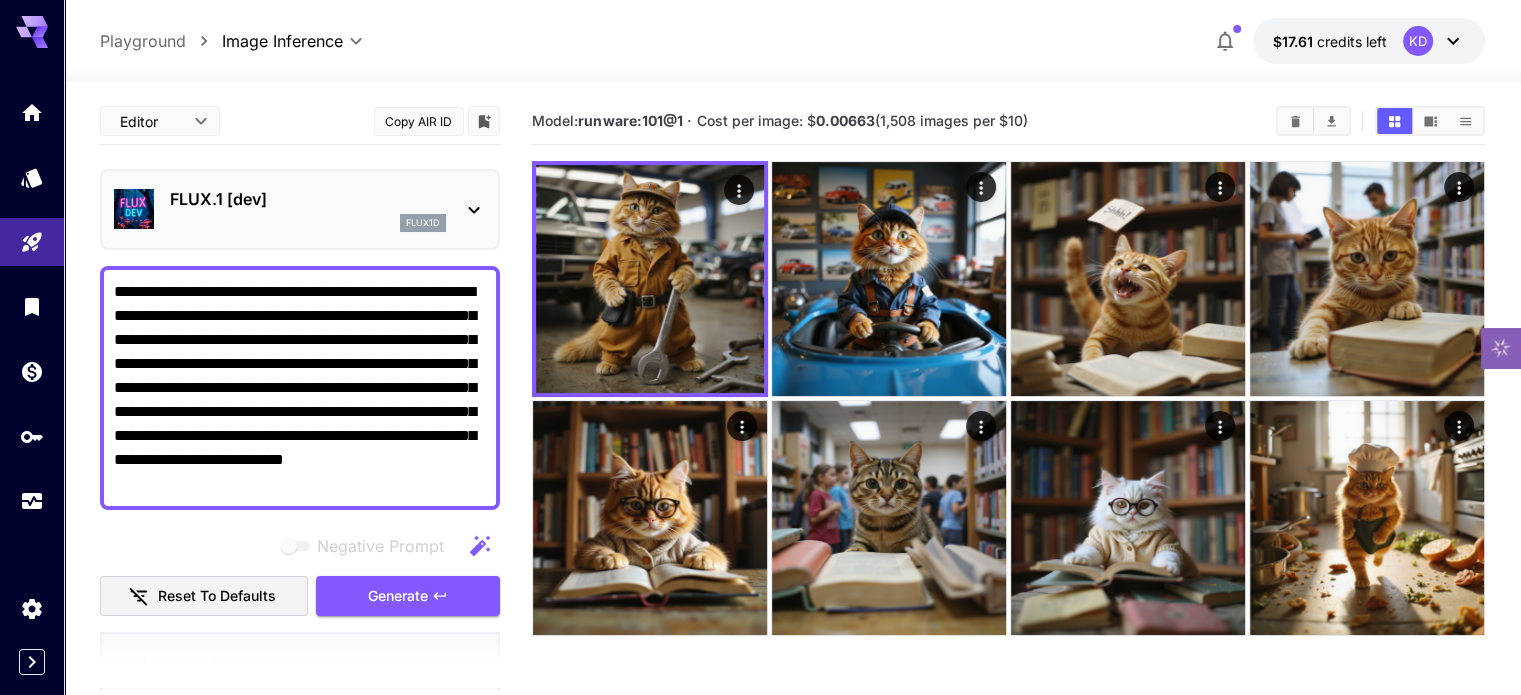 click on "**********" at bounding box center [300, 388] 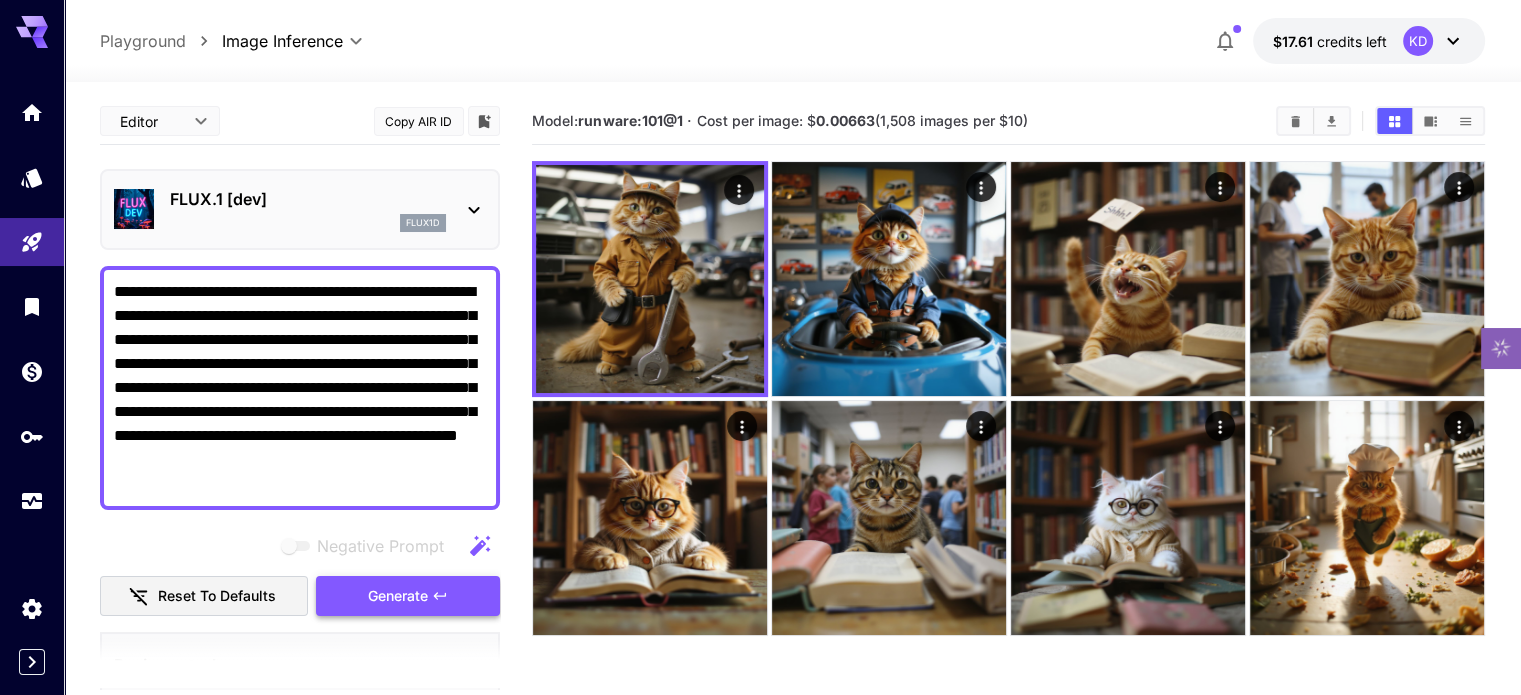 click on "Generate" at bounding box center (408, 596) 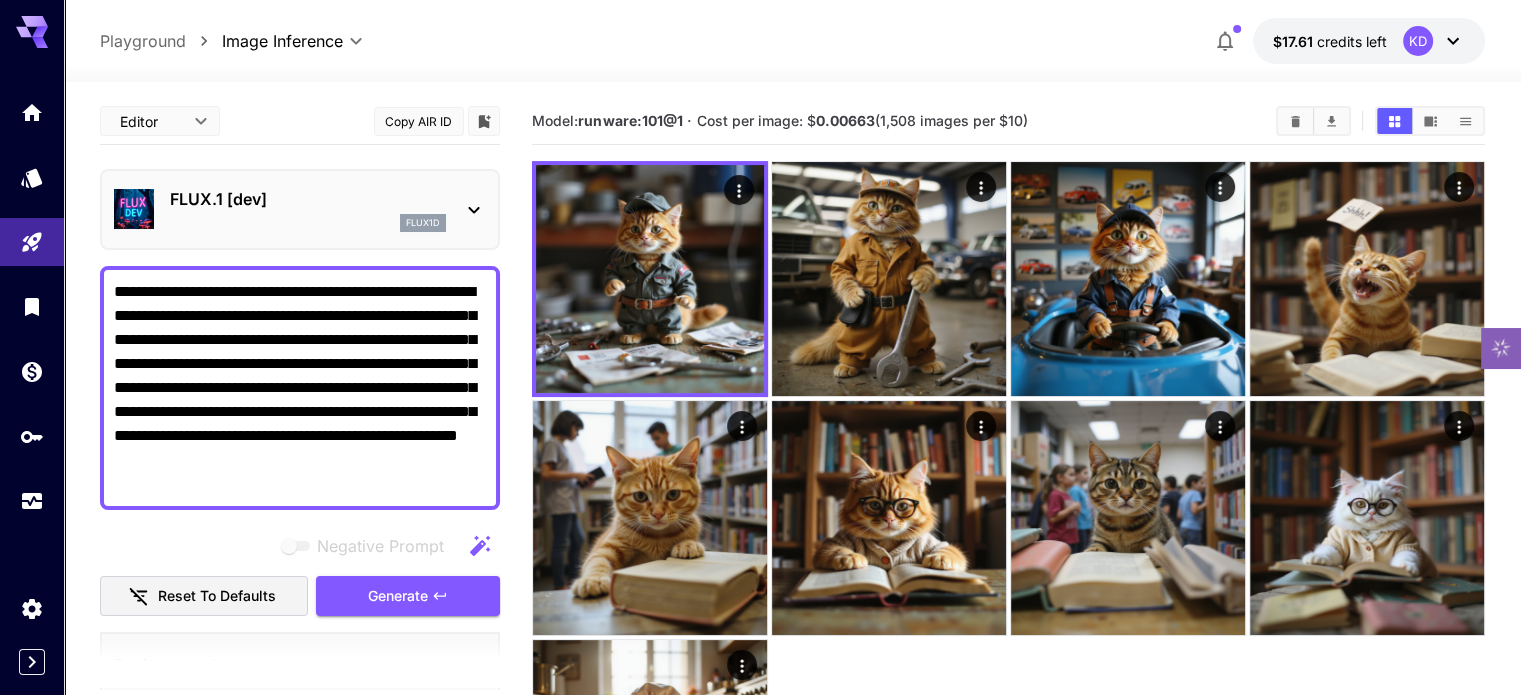 drag, startPoint x: 298, startPoint y: 424, endPoint x: 315, endPoint y: 418, distance: 18.027756 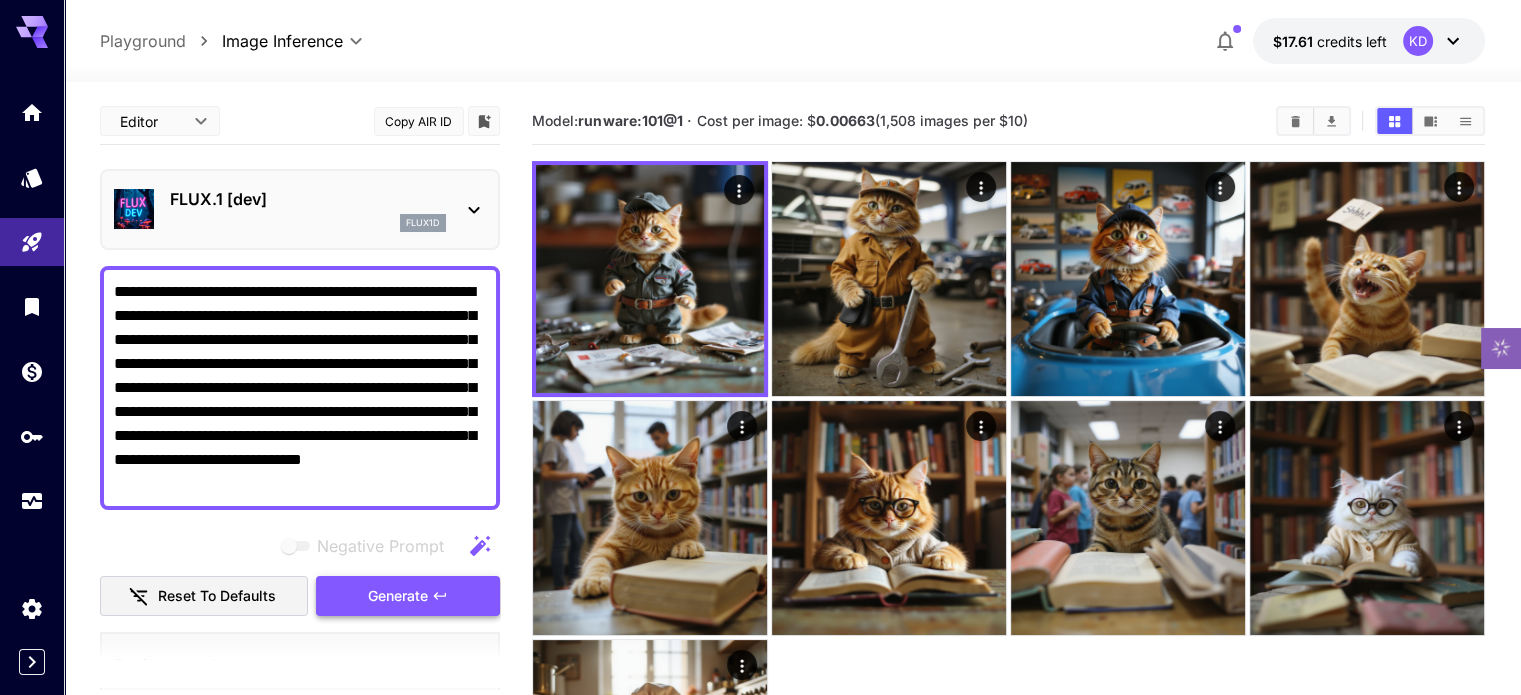 type on "**********" 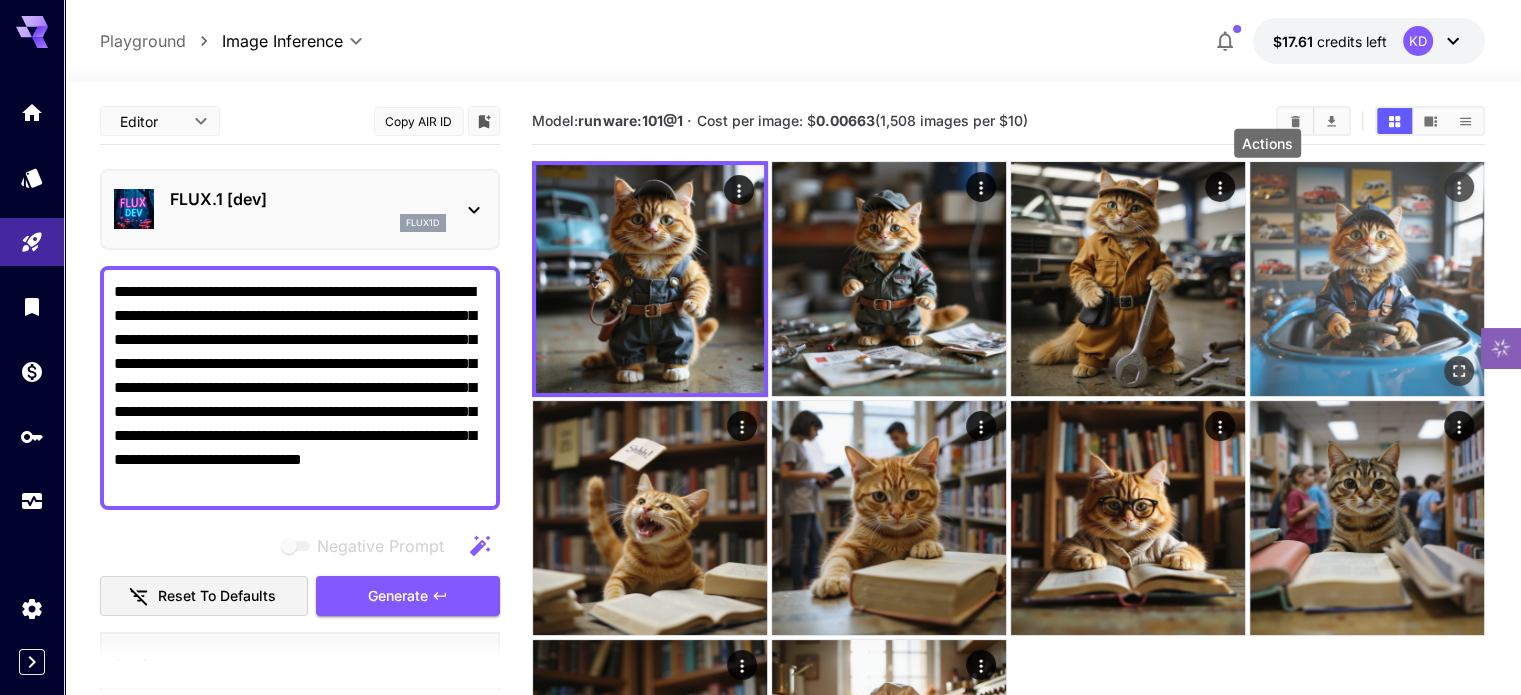 click 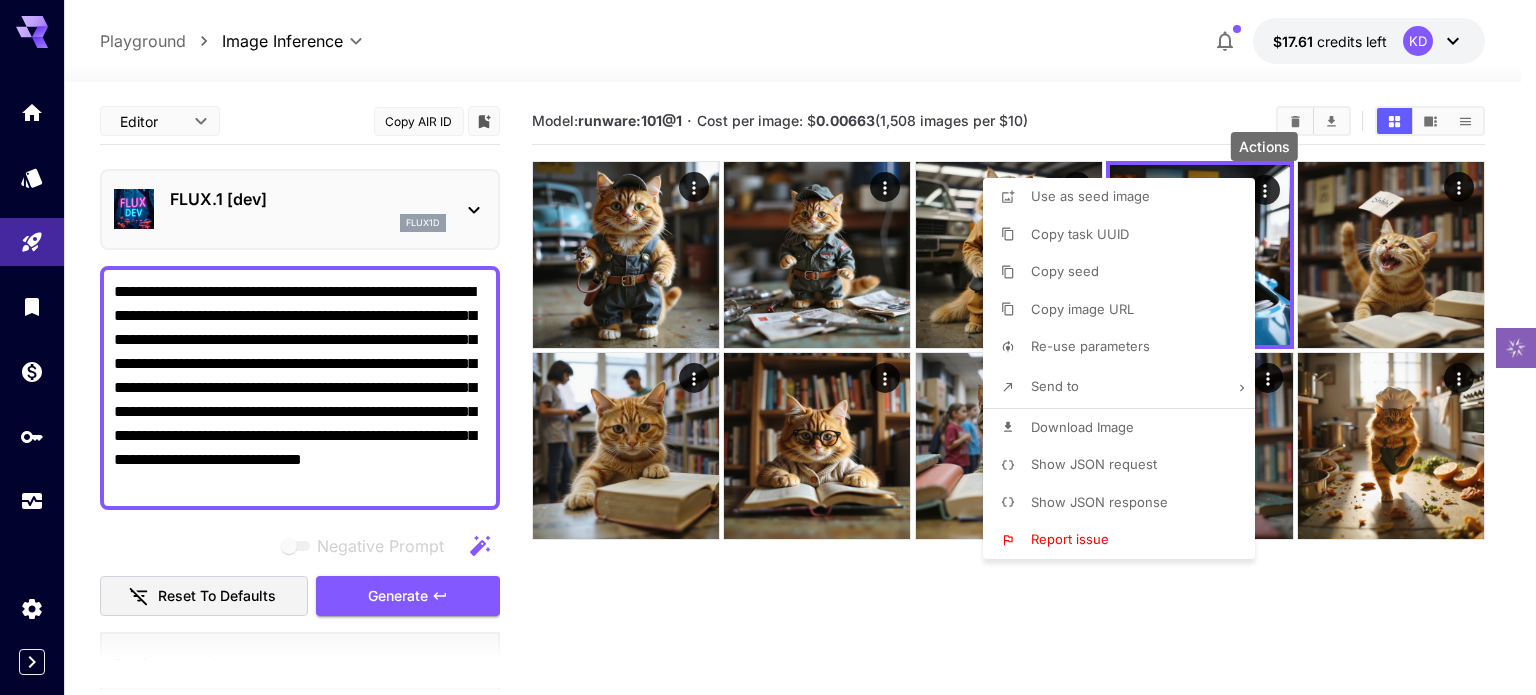 click on "Download Image" at bounding box center (1082, 427) 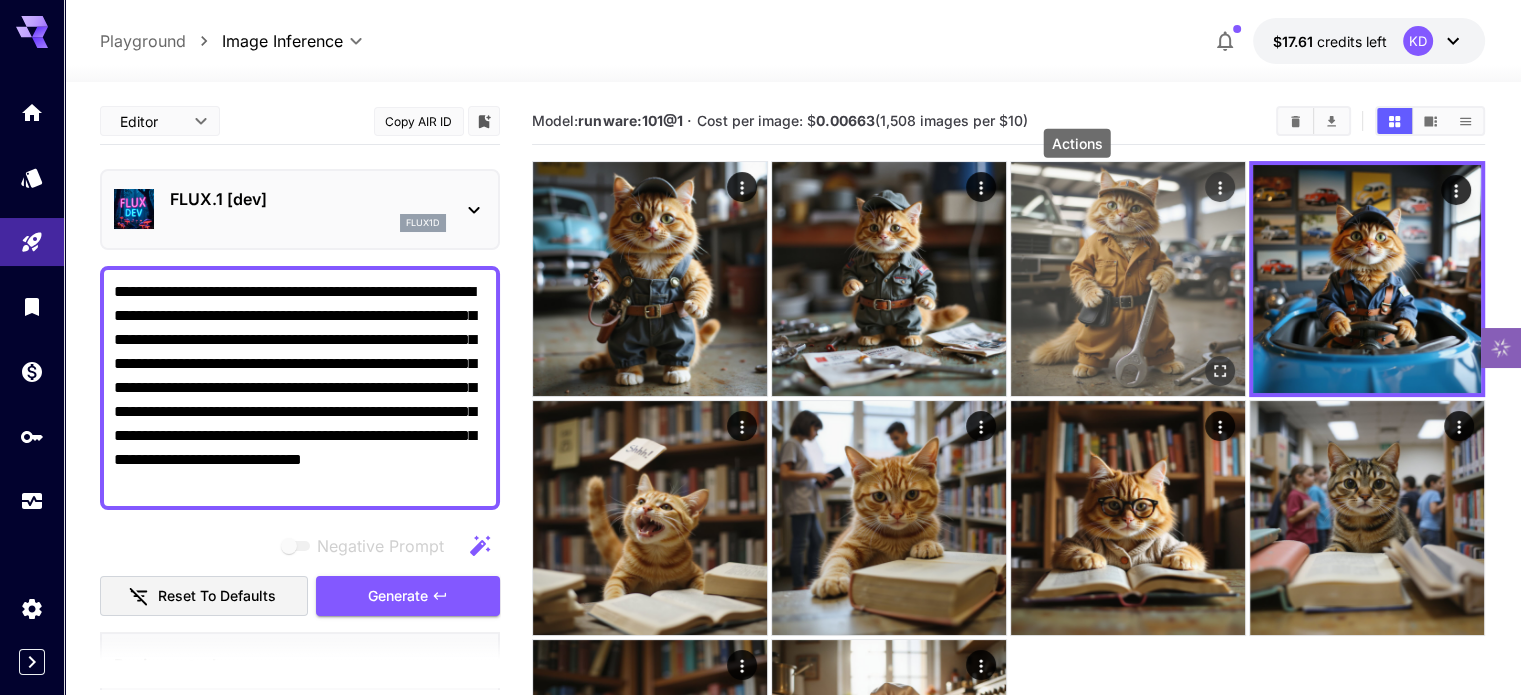 click 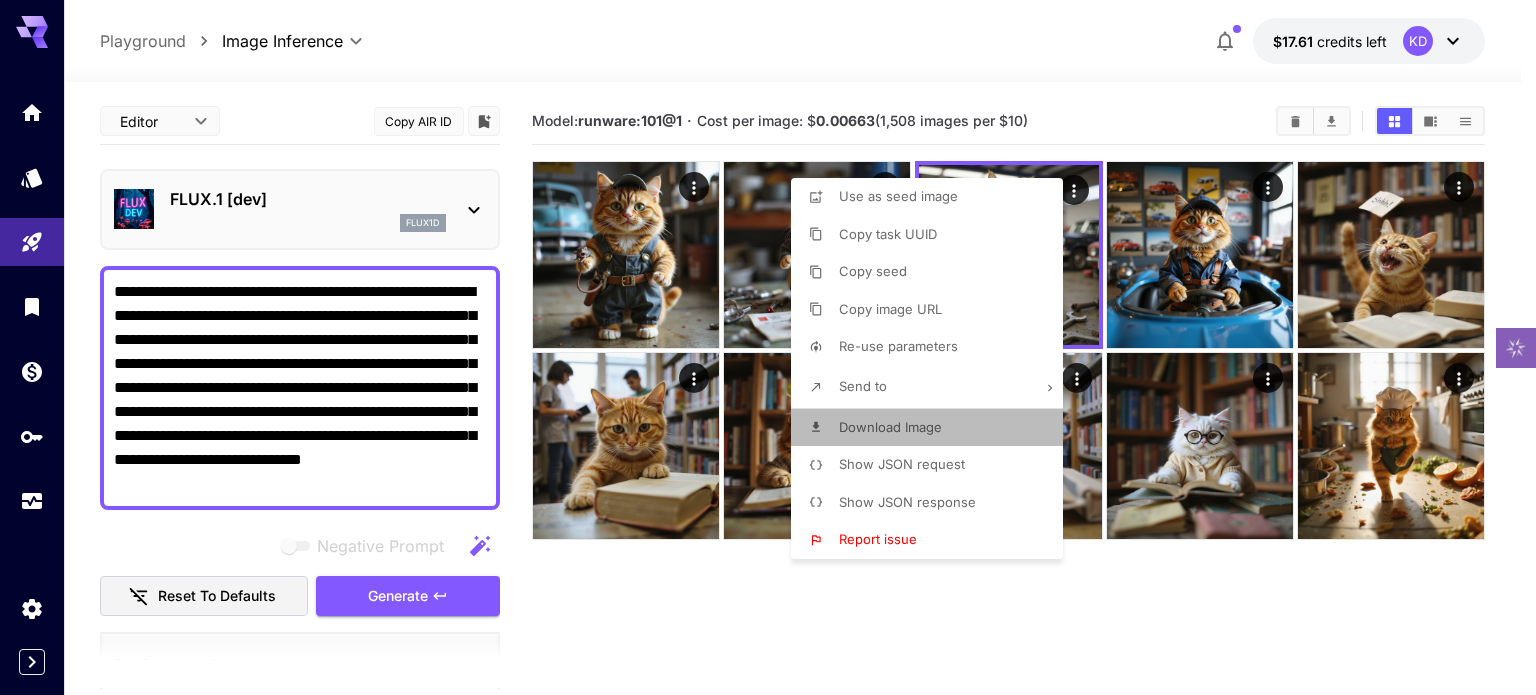 click on "Download Image" at bounding box center (890, 428) 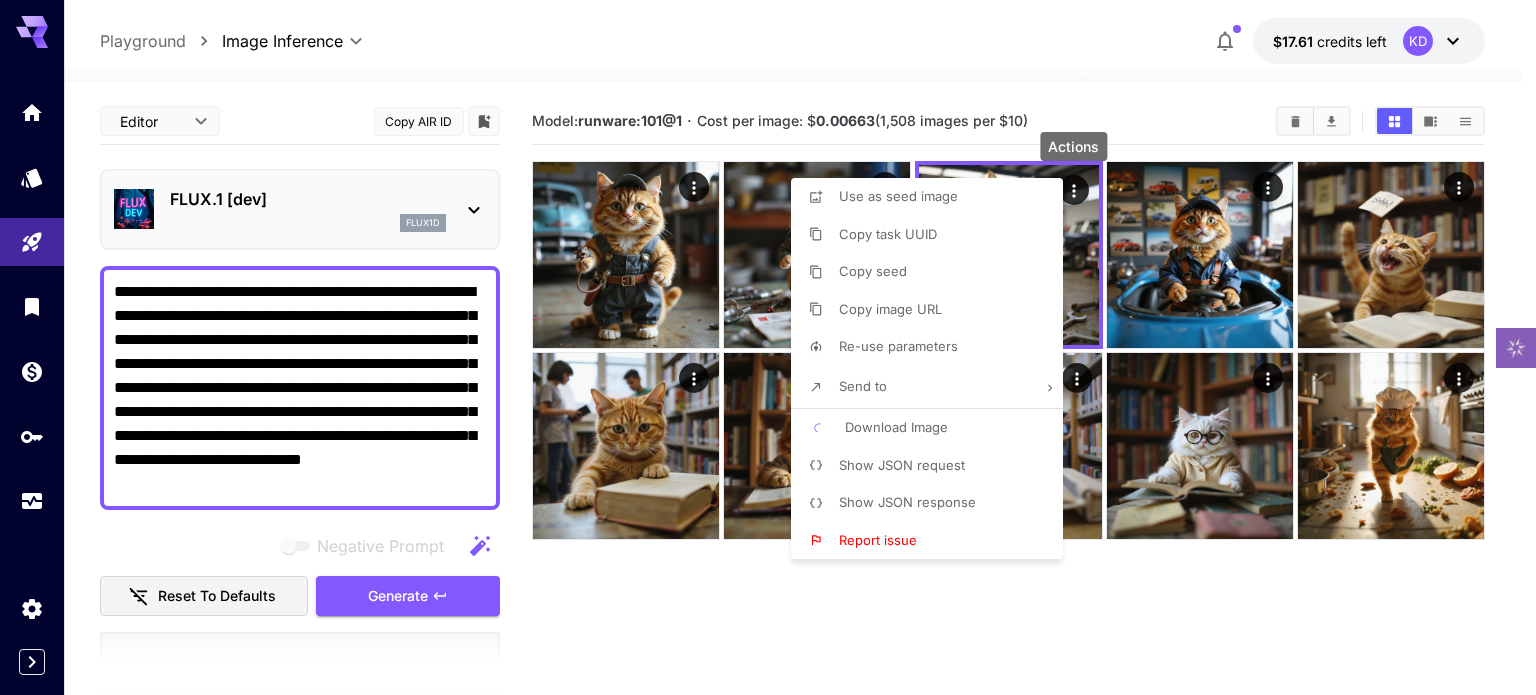click at bounding box center (768, 347) 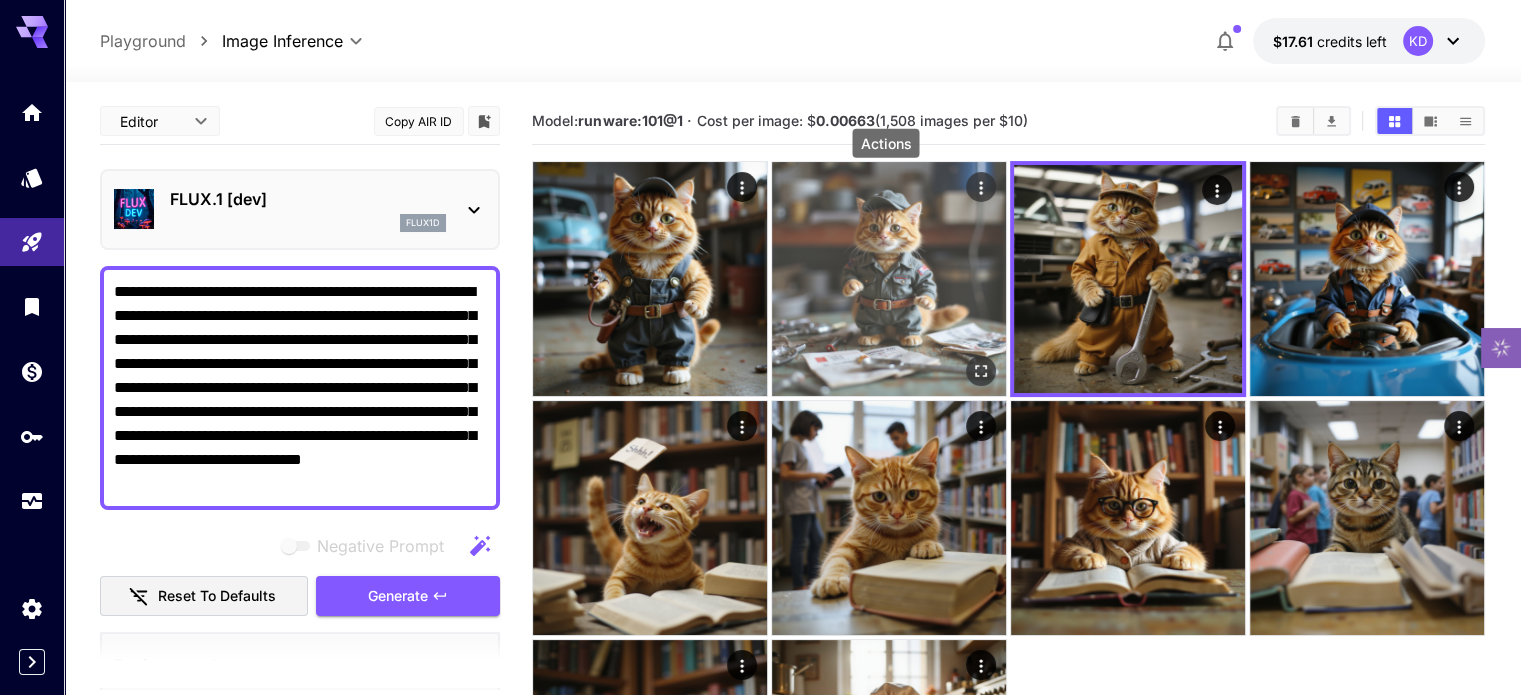 click 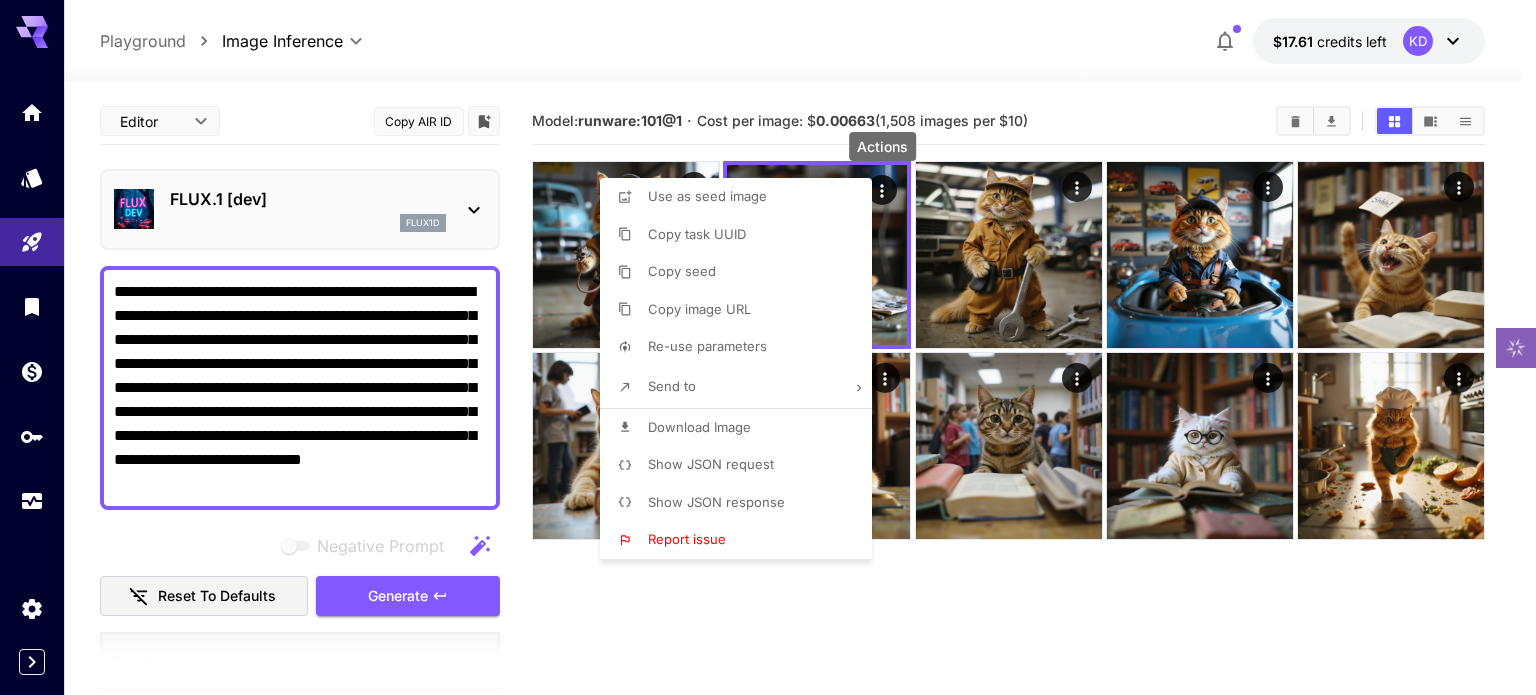 click on "Download Image" at bounding box center (699, 427) 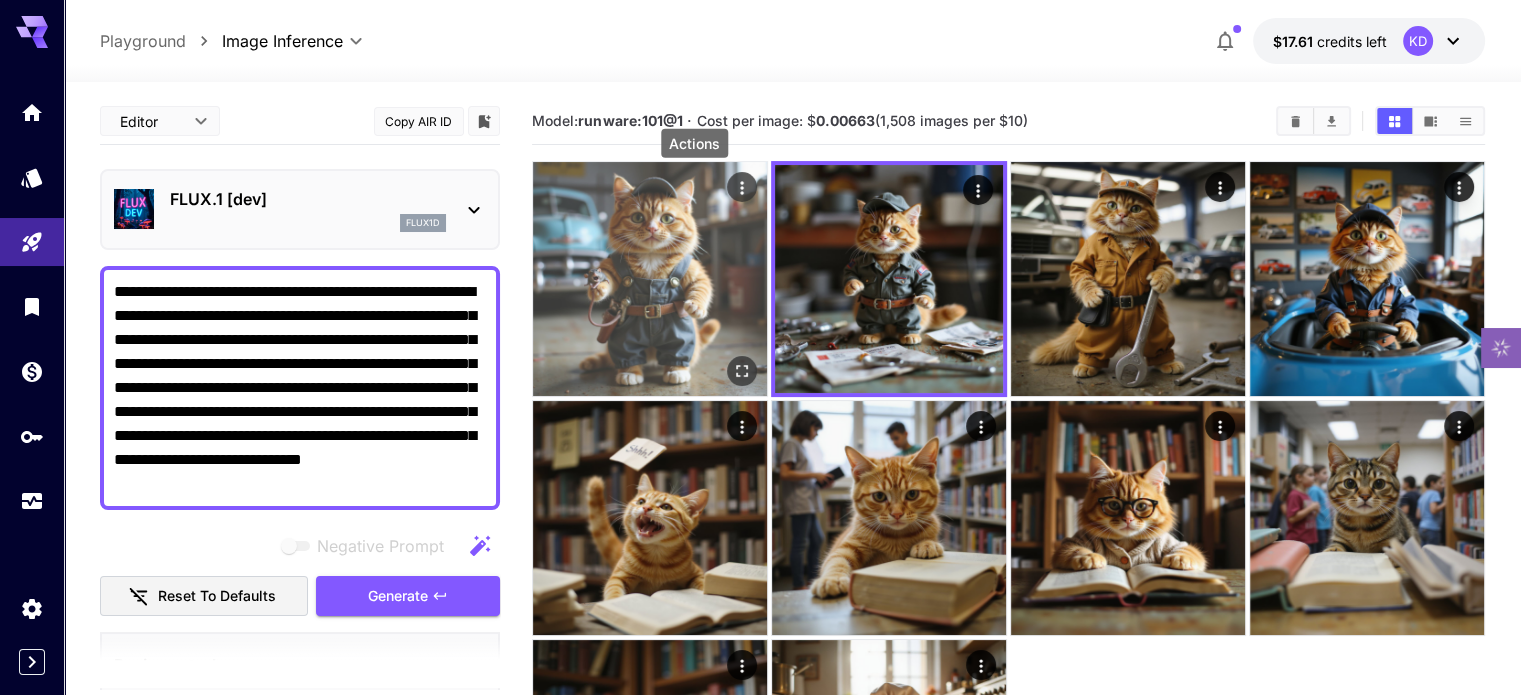 click 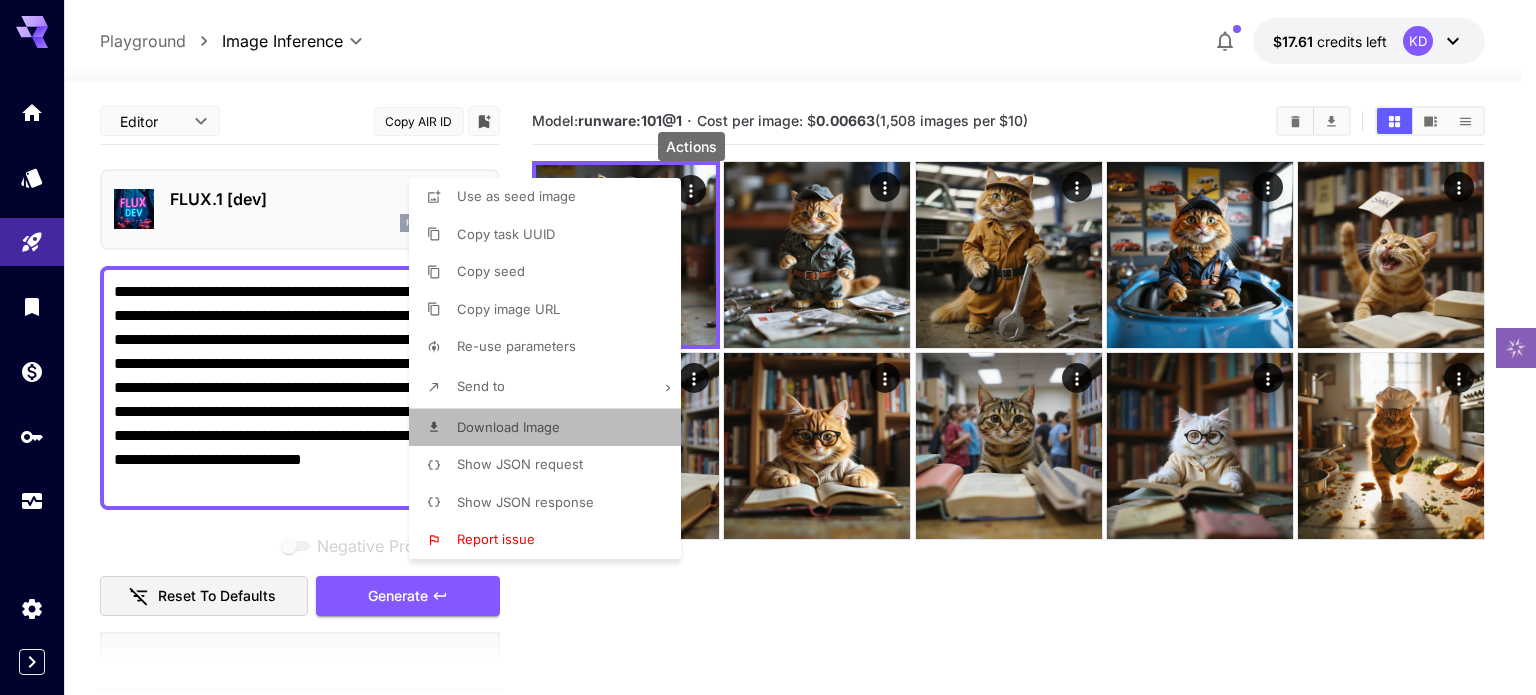 click on "Download Image" at bounding box center [551, 428] 